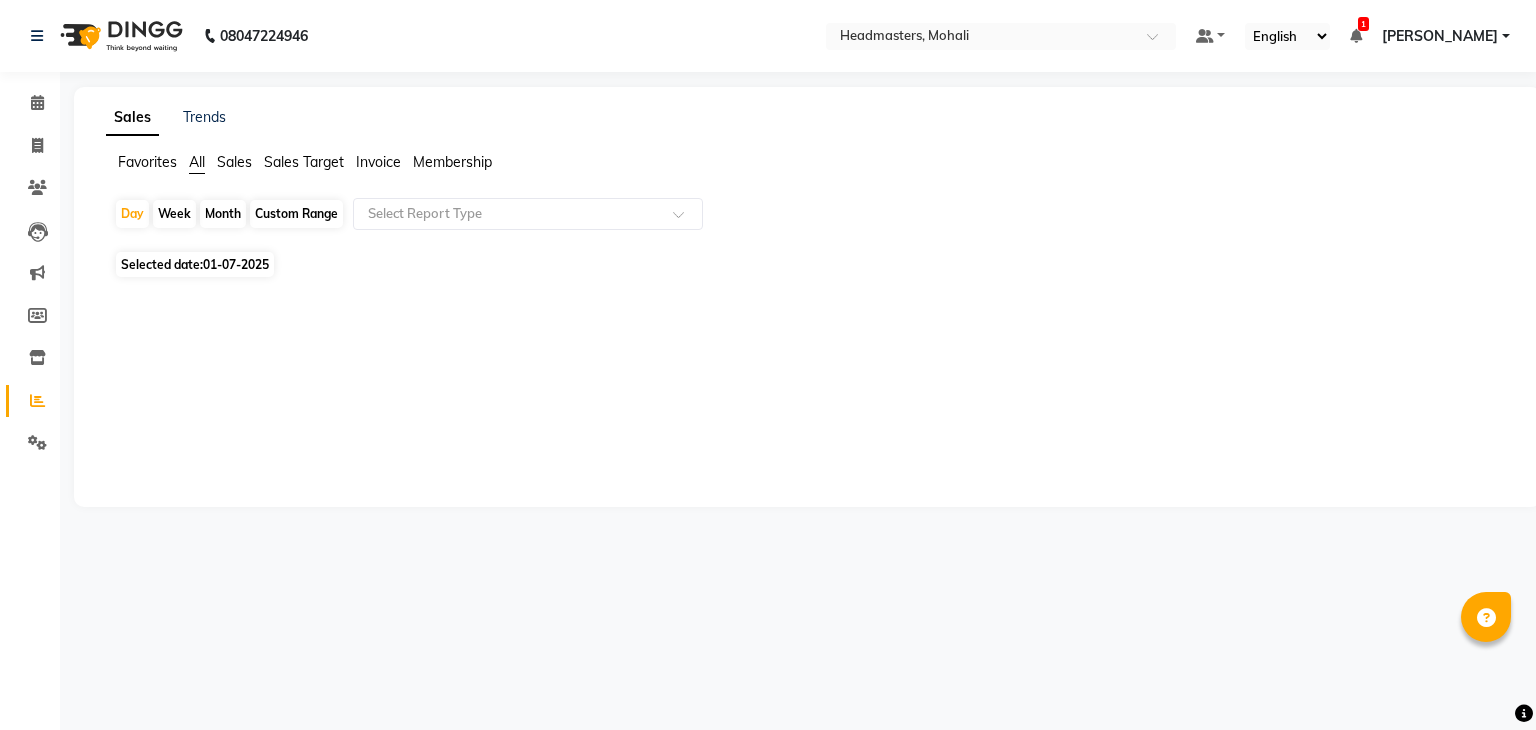 scroll, scrollTop: 0, scrollLeft: 0, axis: both 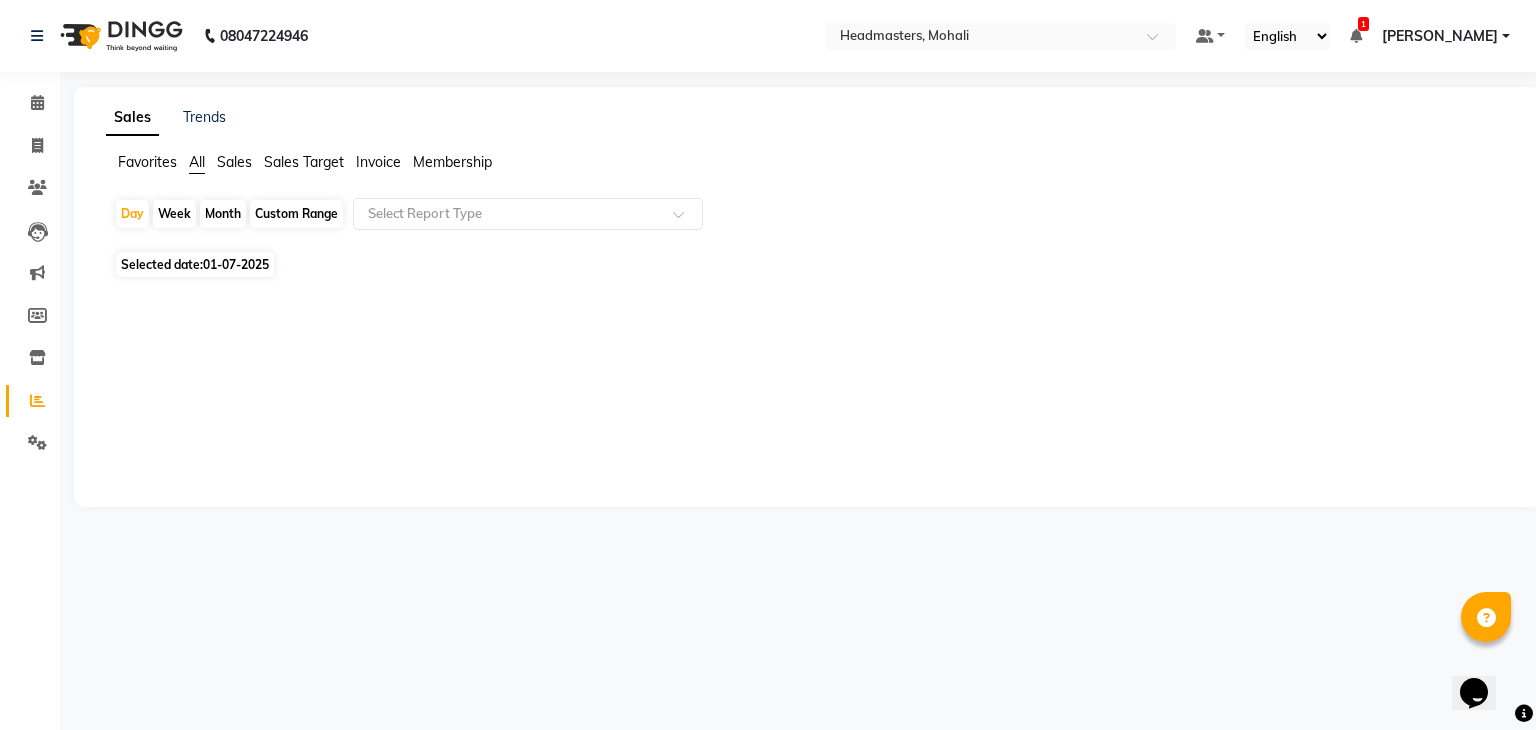 click on "Sales" 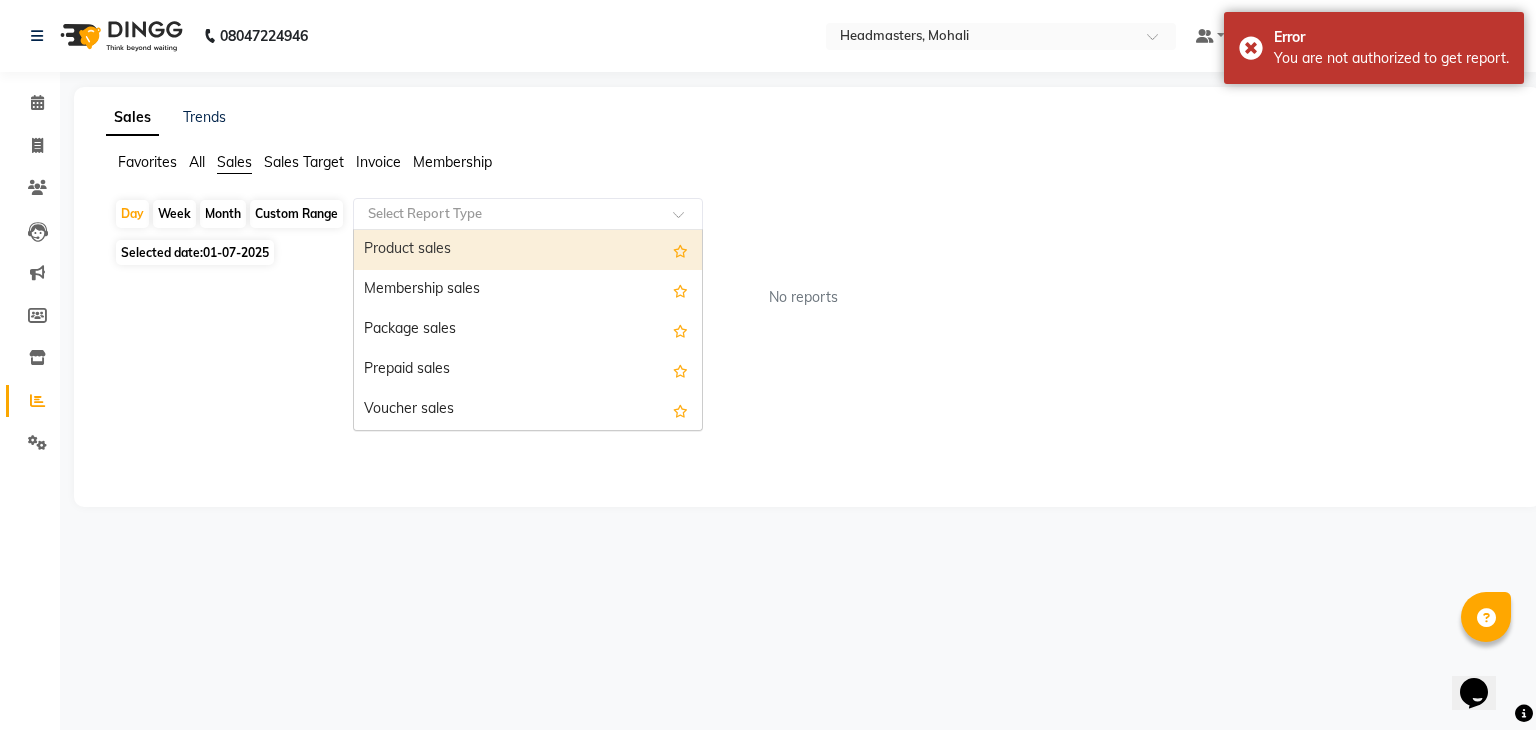 drag, startPoint x: 647, startPoint y: 226, endPoint x: 624, endPoint y: 259, distance: 40.22437 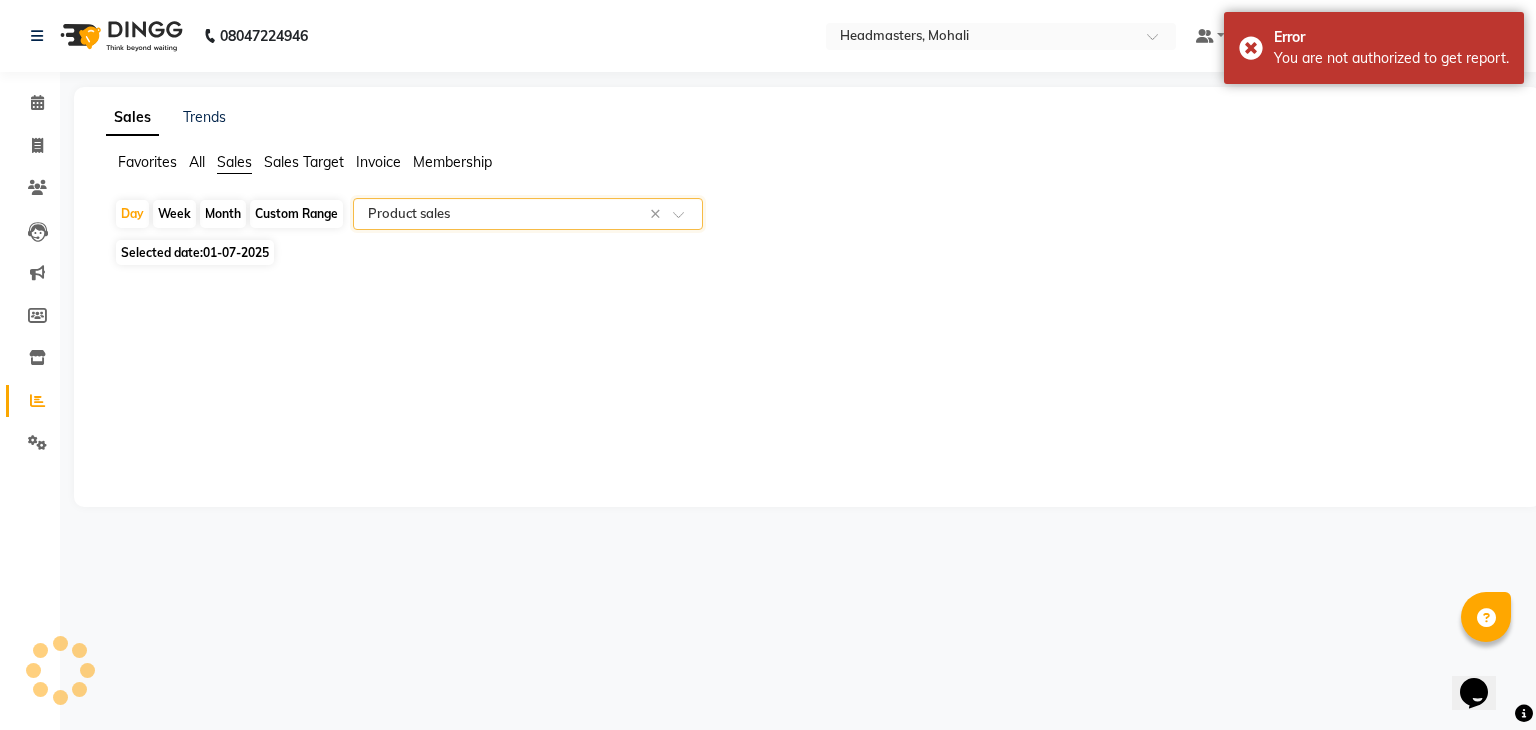 select on "csv" 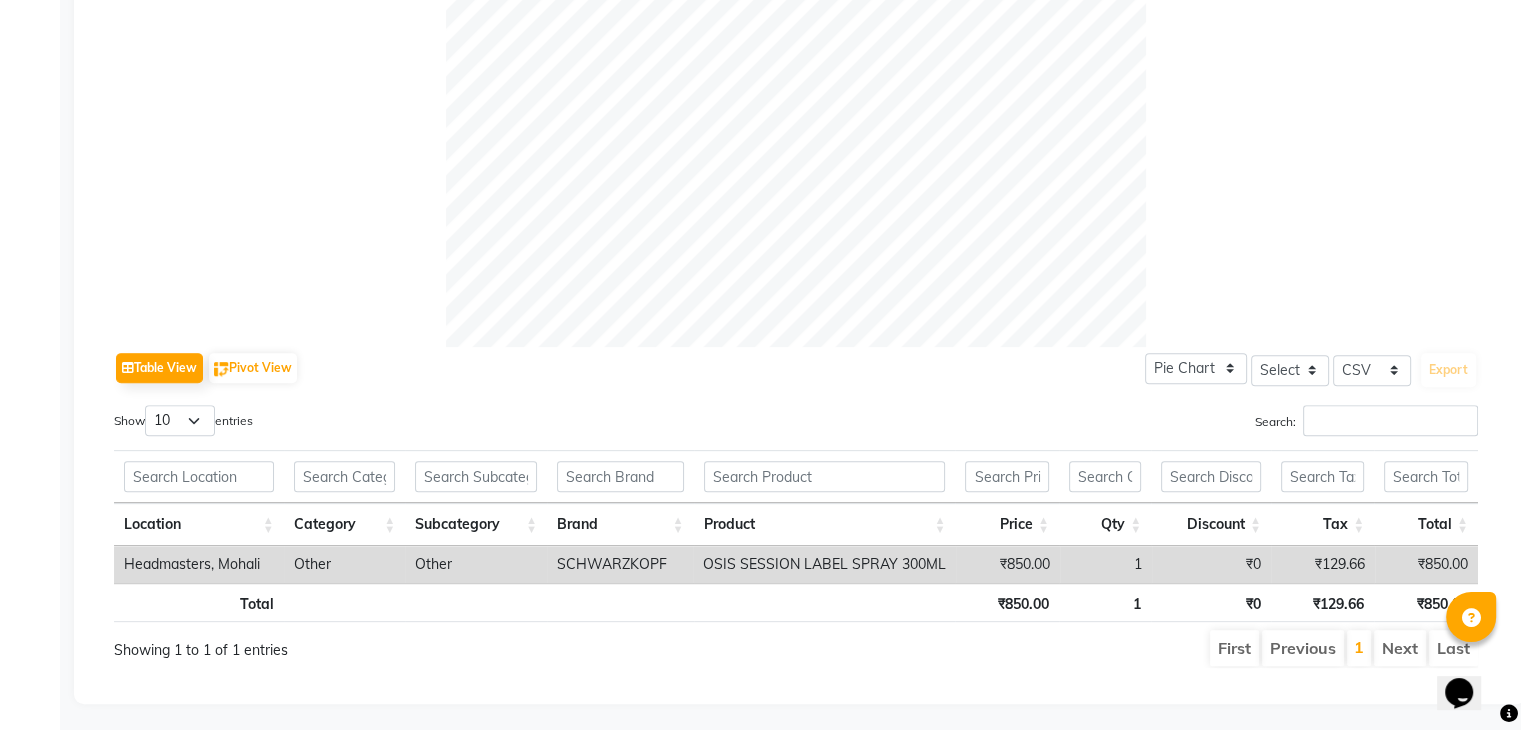 scroll, scrollTop: 682, scrollLeft: 0, axis: vertical 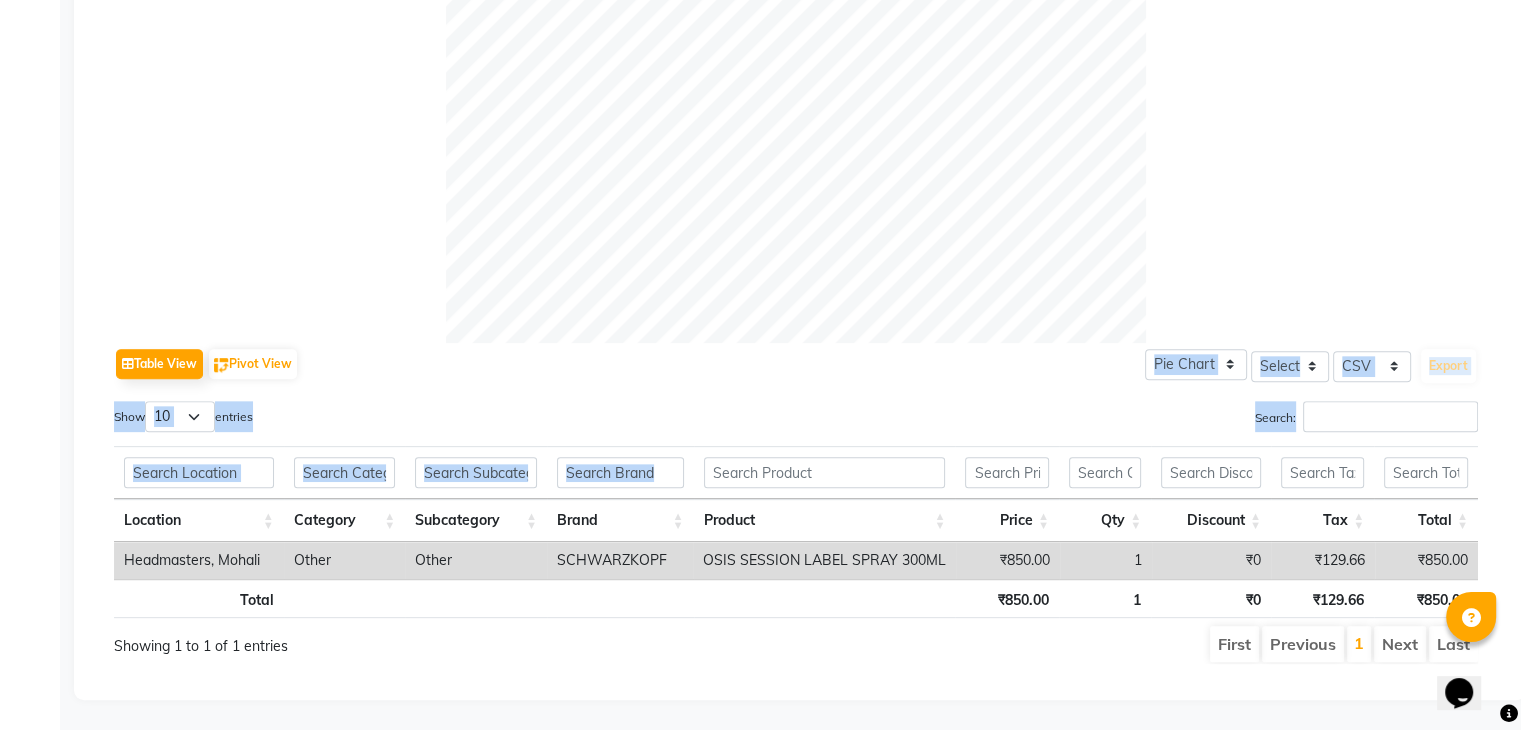 drag, startPoint x: 819, startPoint y: 360, endPoint x: 836, endPoint y: 476, distance: 117.239075 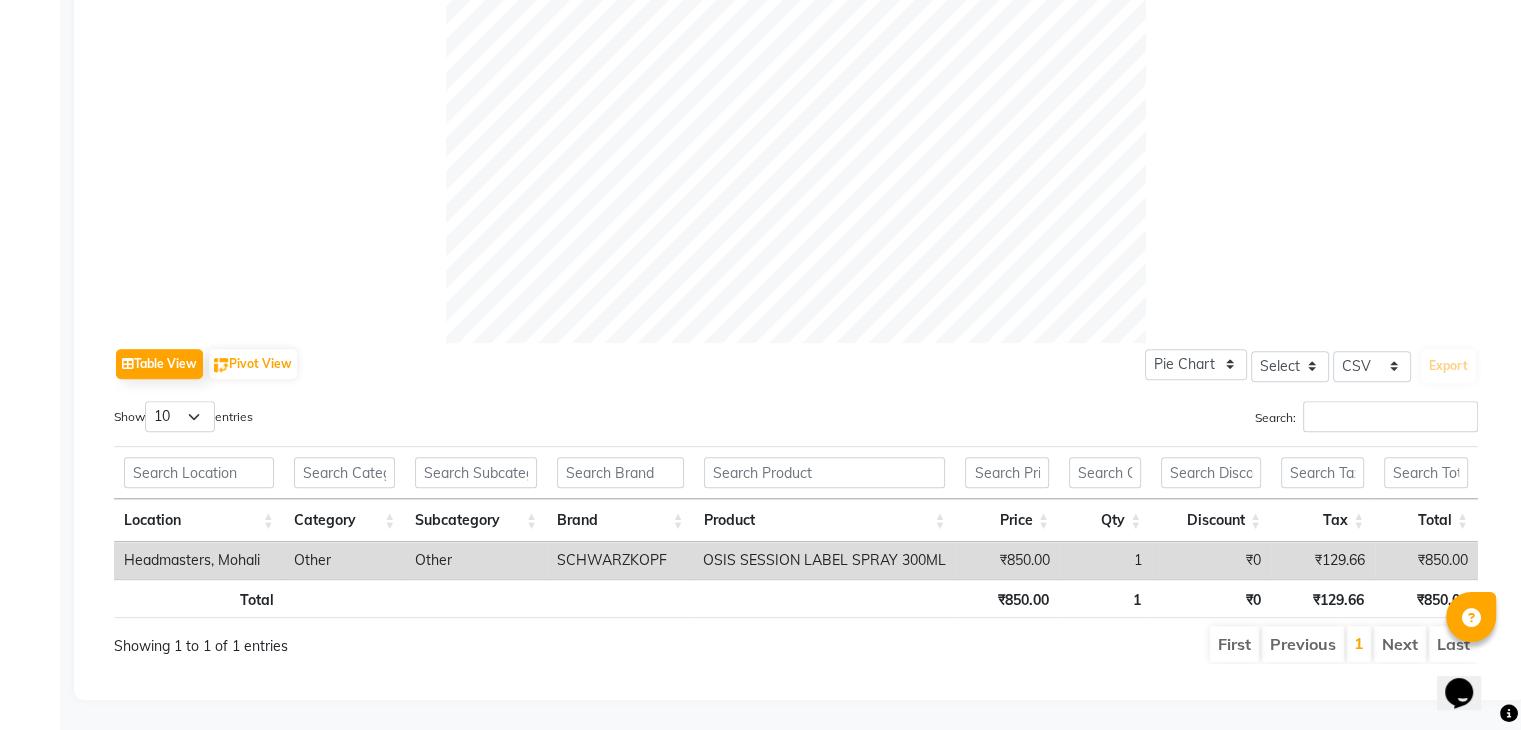click on "Total ₹850.00 1 ₹0 ₹129.66 ₹850.00" at bounding box center [796, 601] 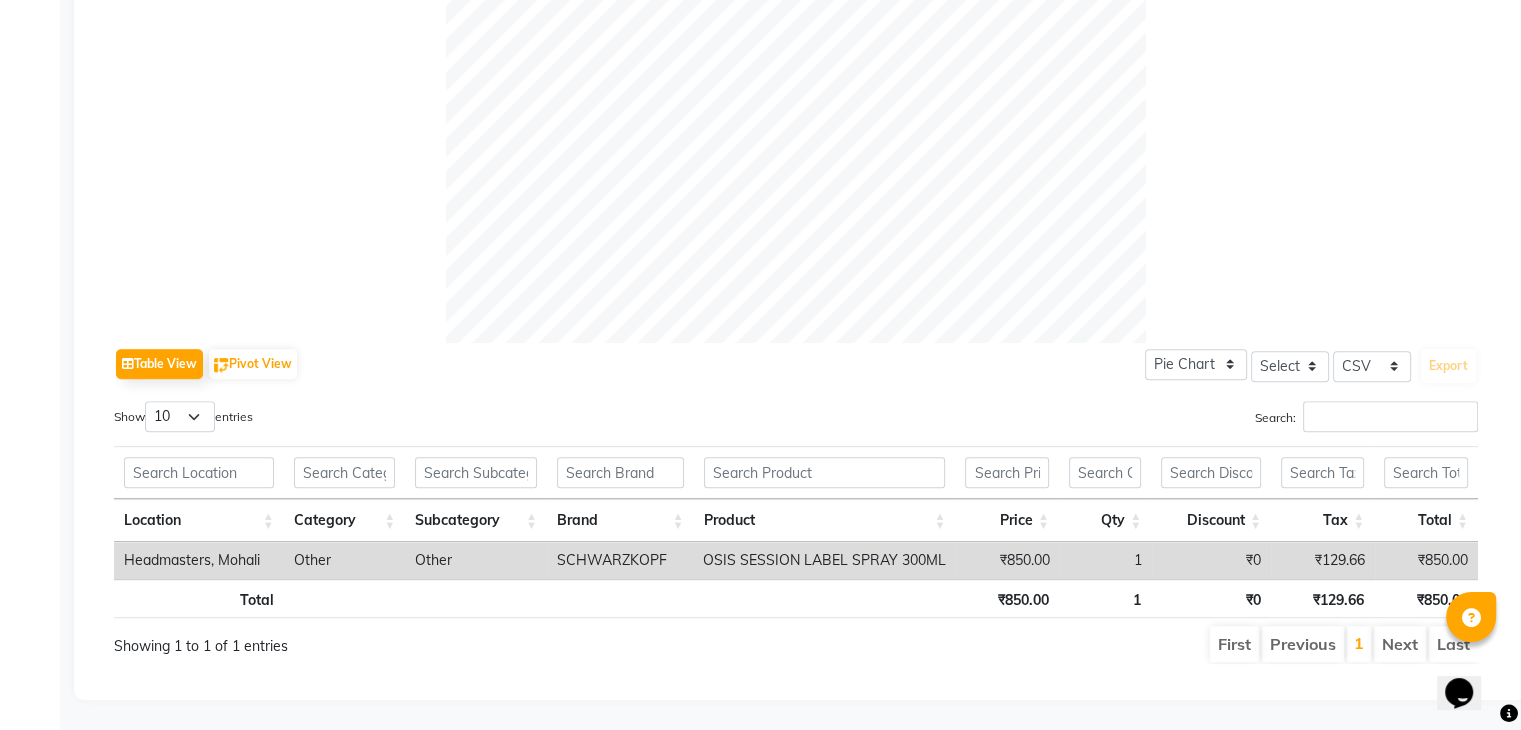 scroll, scrollTop: 347, scrollLeft: 0, axis: vertical 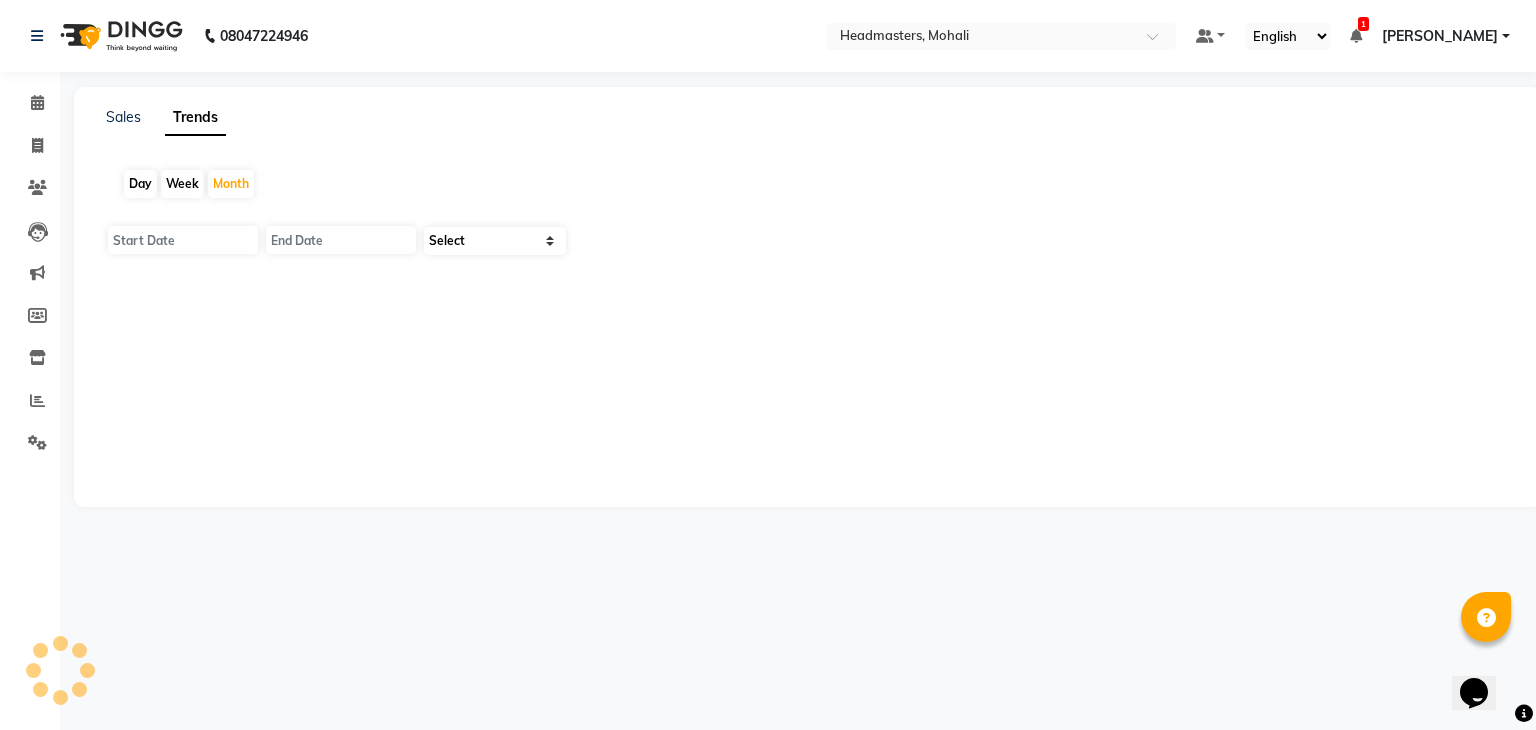 type on "01-07-2025" 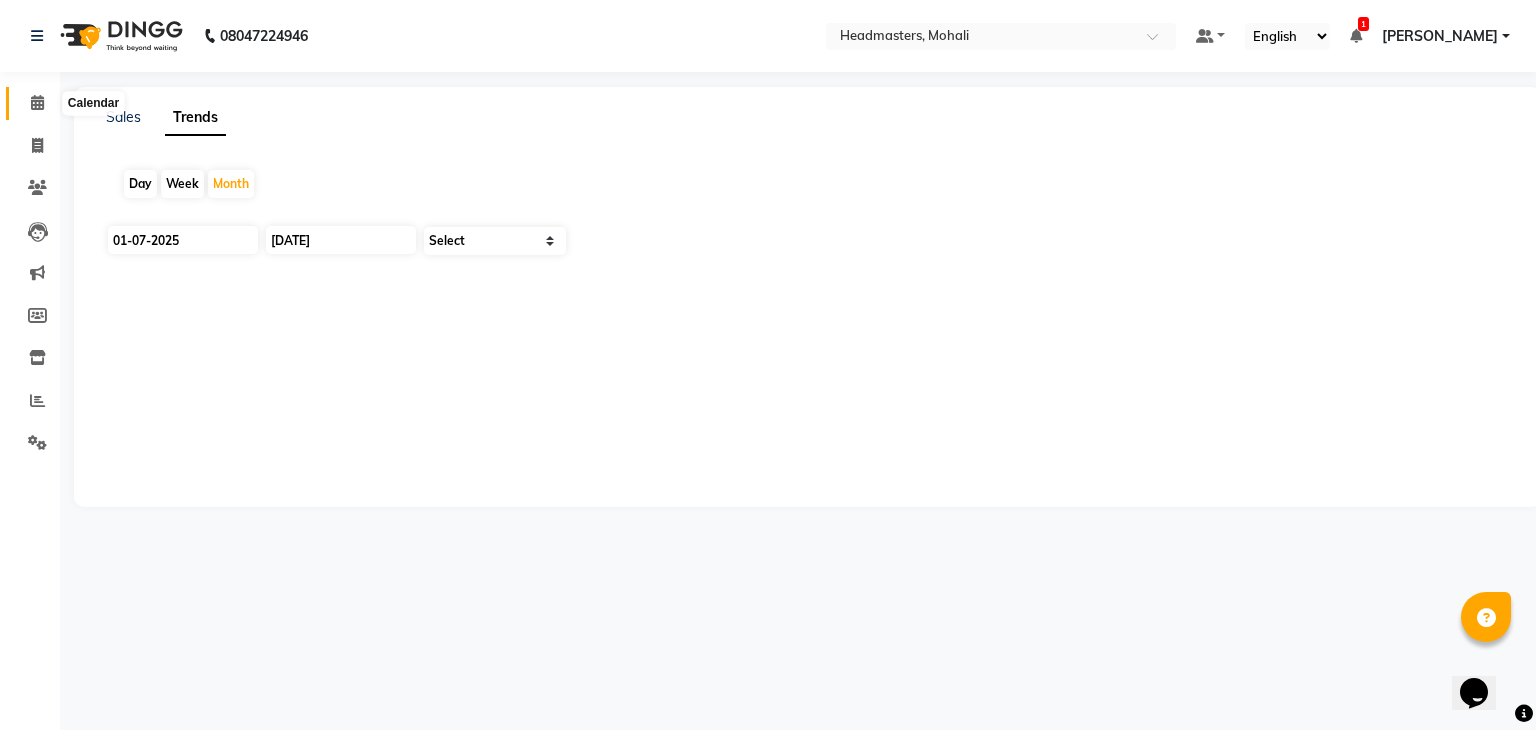 click 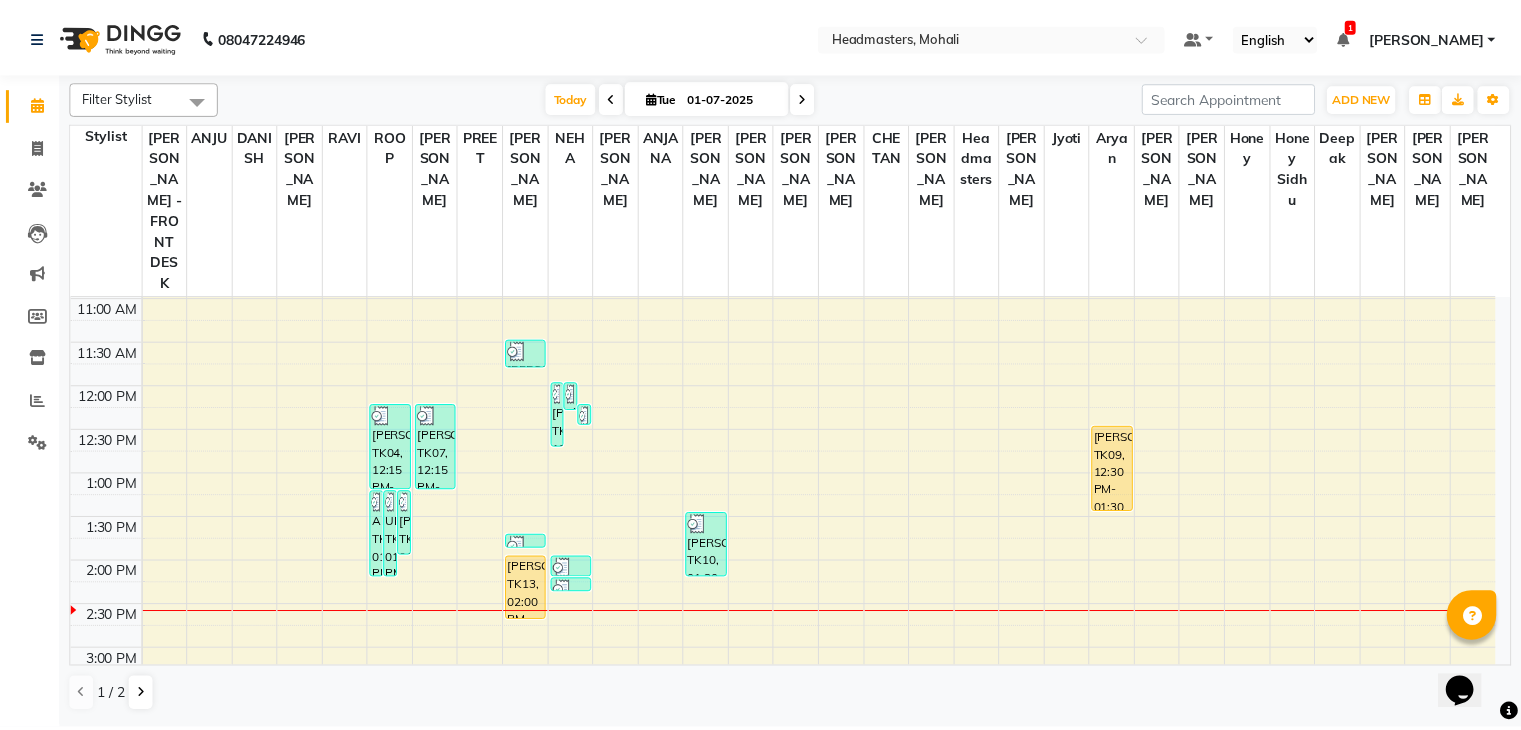 scroll, scrollTop: 267, scrollLeft: 0, axis: vertical 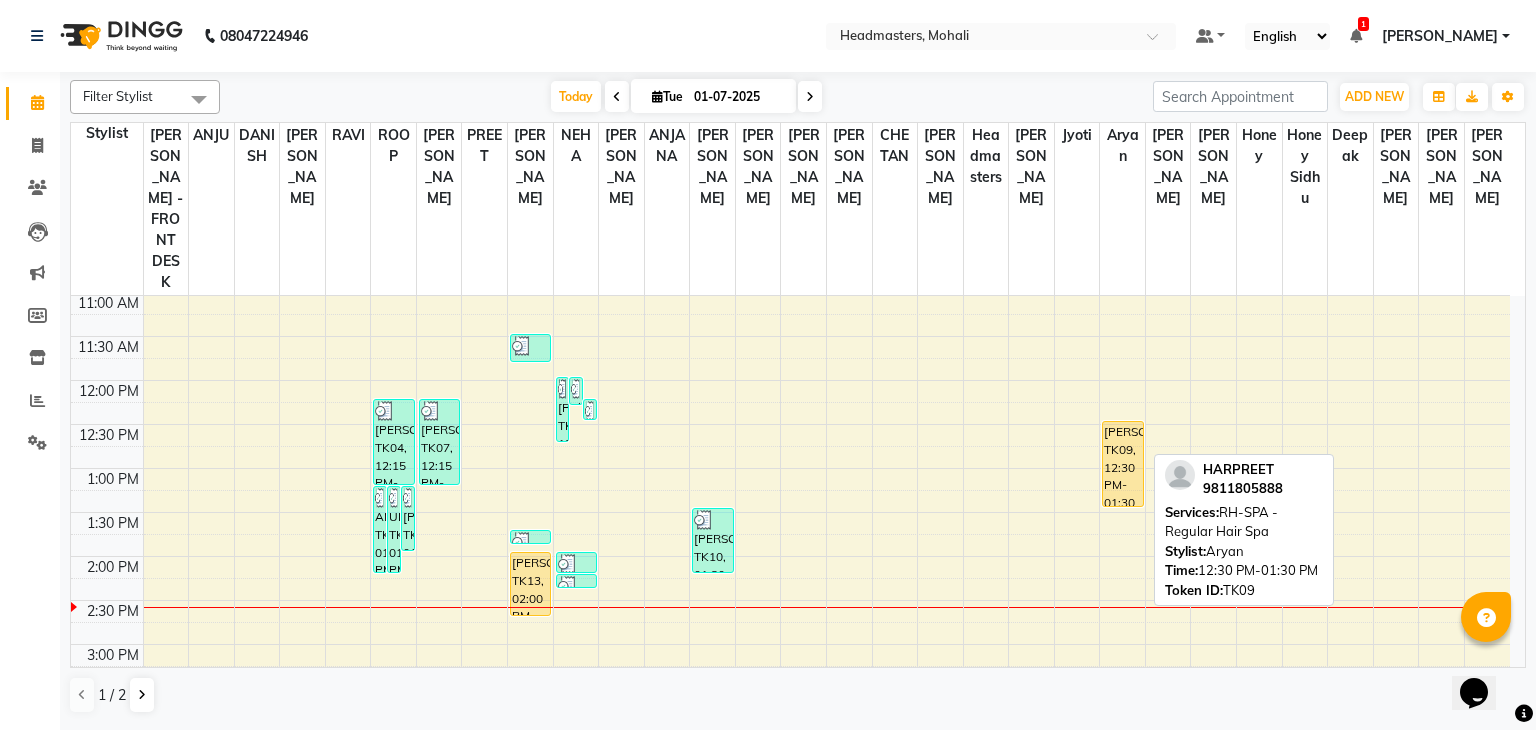 click on "[PERSON_NAME], TK09, 12:30 PM-01:30 PM, RH-SPA - Regular Hair Spa" at bounding box center [1122, 464] 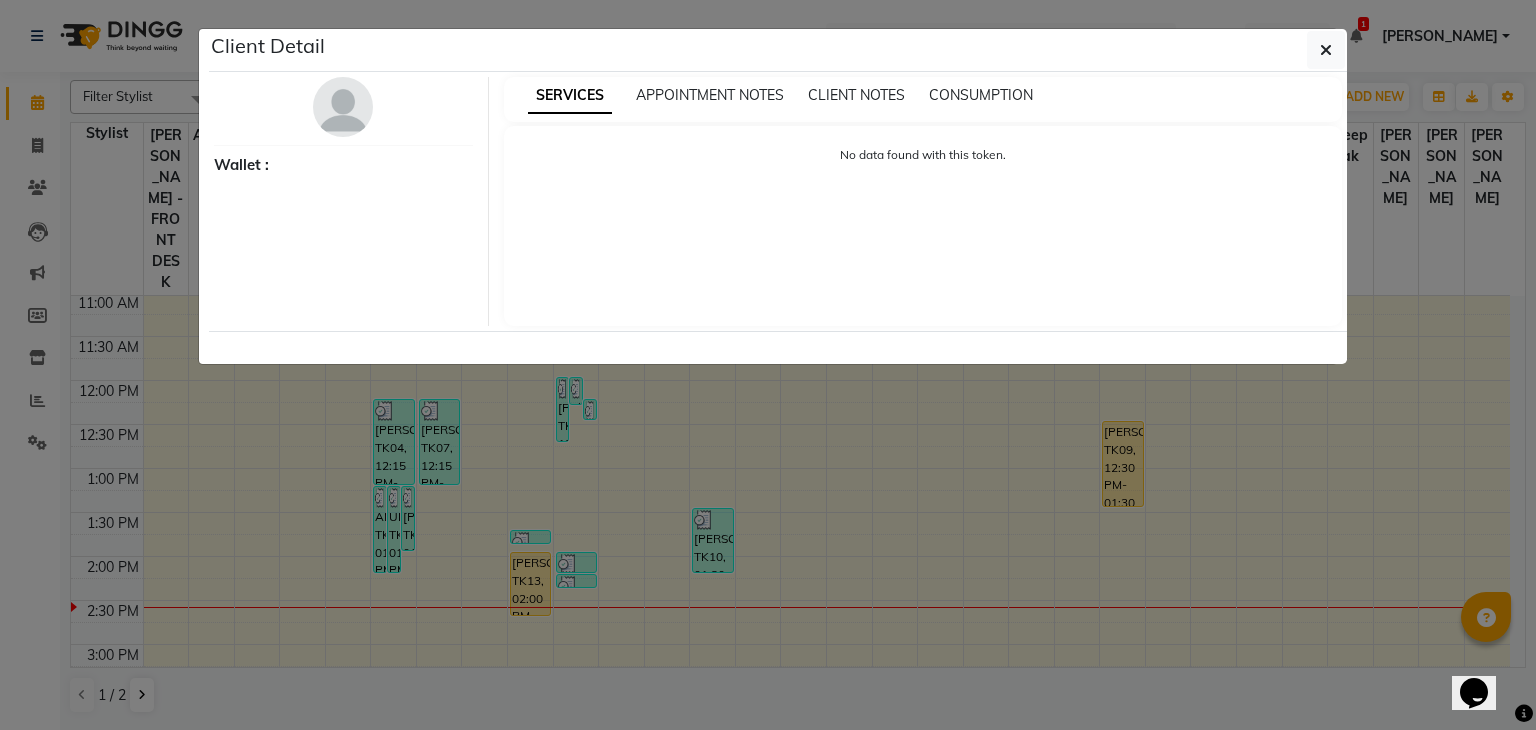select on "1" 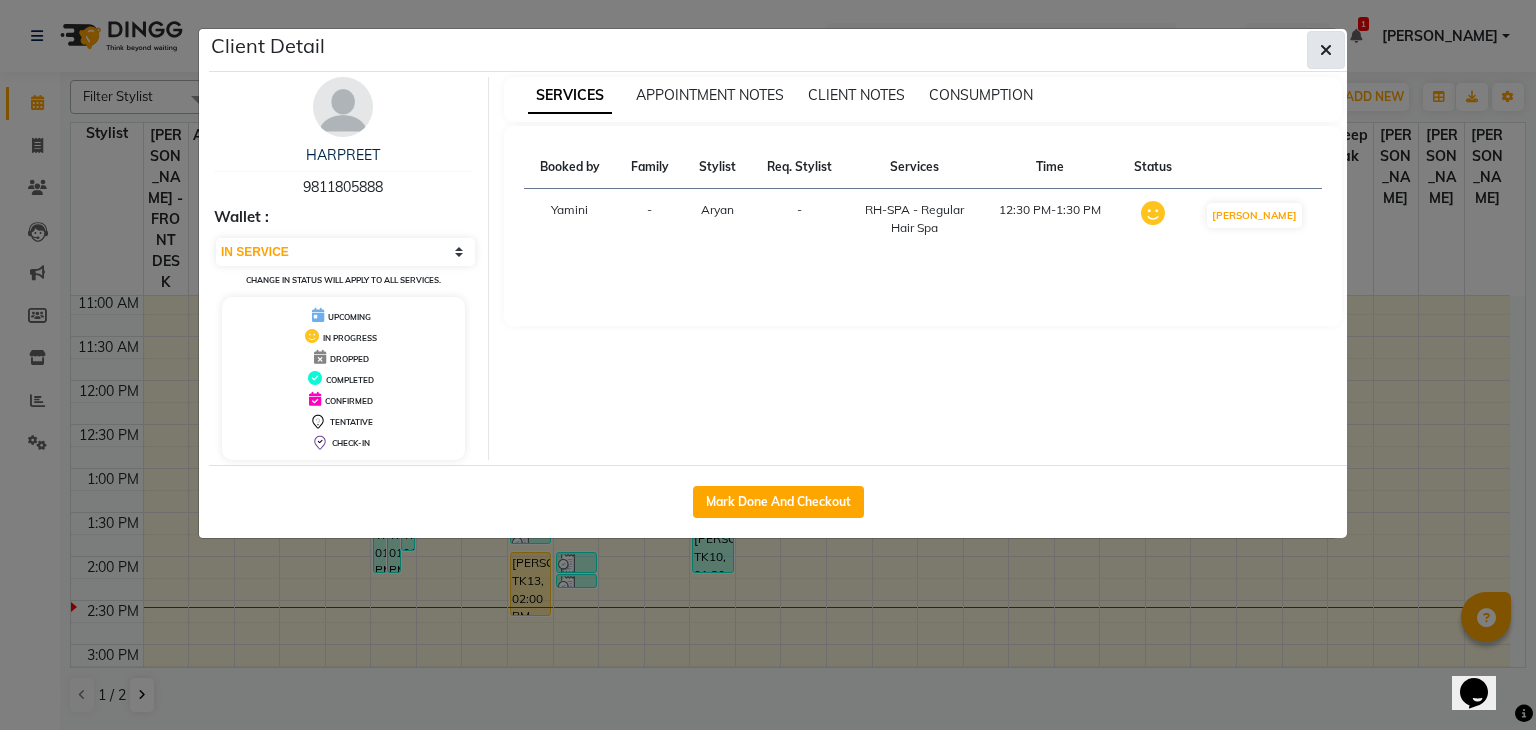 click 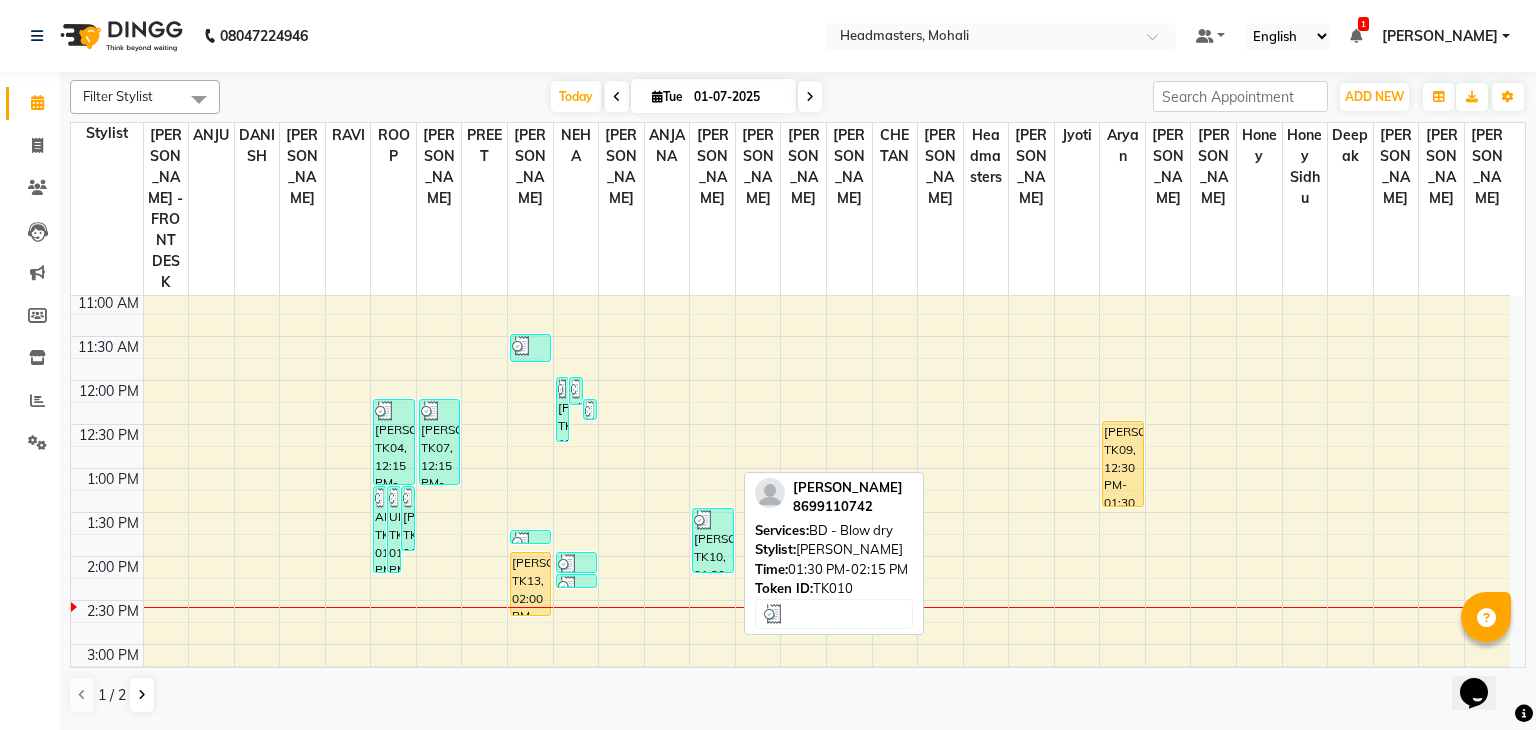 click on "[PERSON_NAME], TK10, 01:30 PM-02:15 PM, BD - Blow dry" at bounding box center (712, 540) 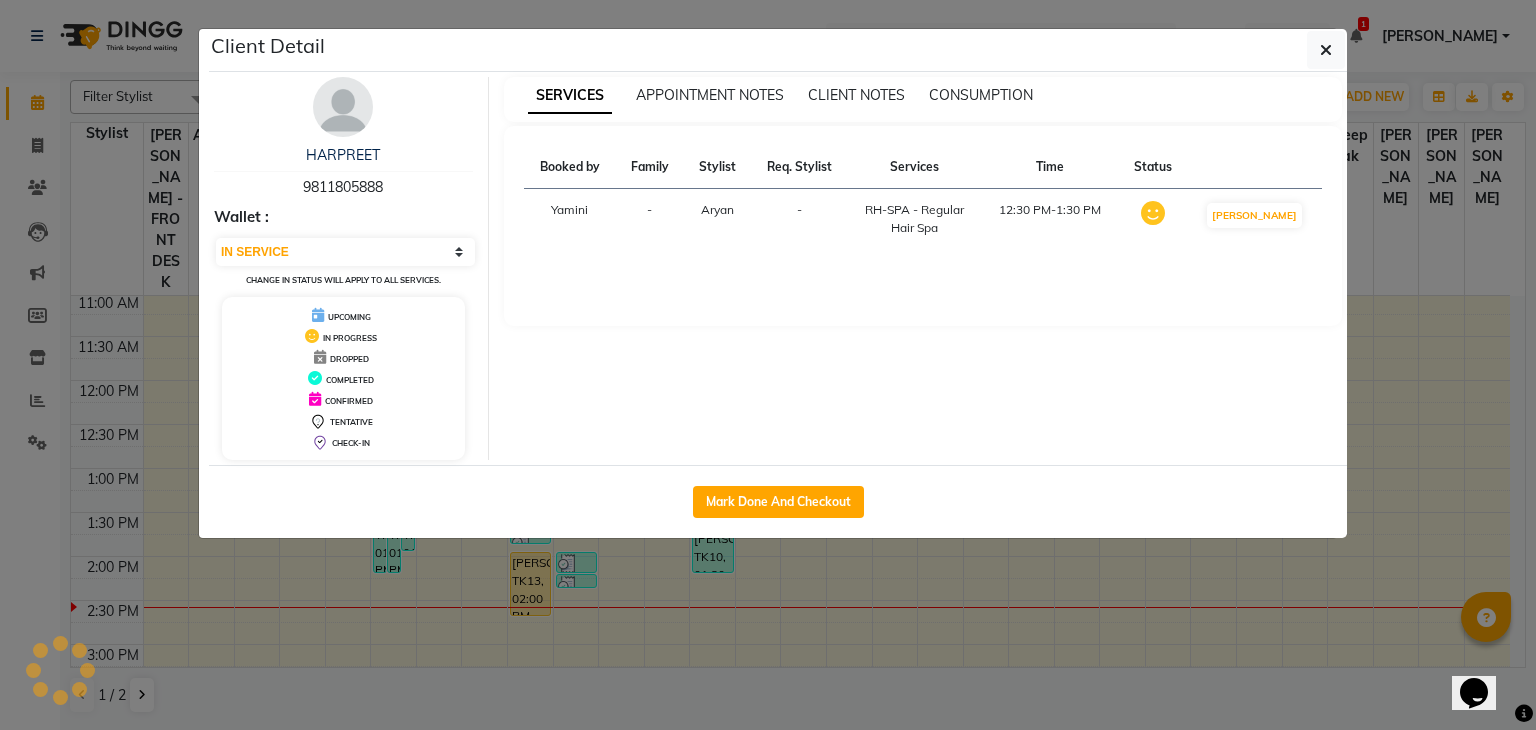 select on "3" 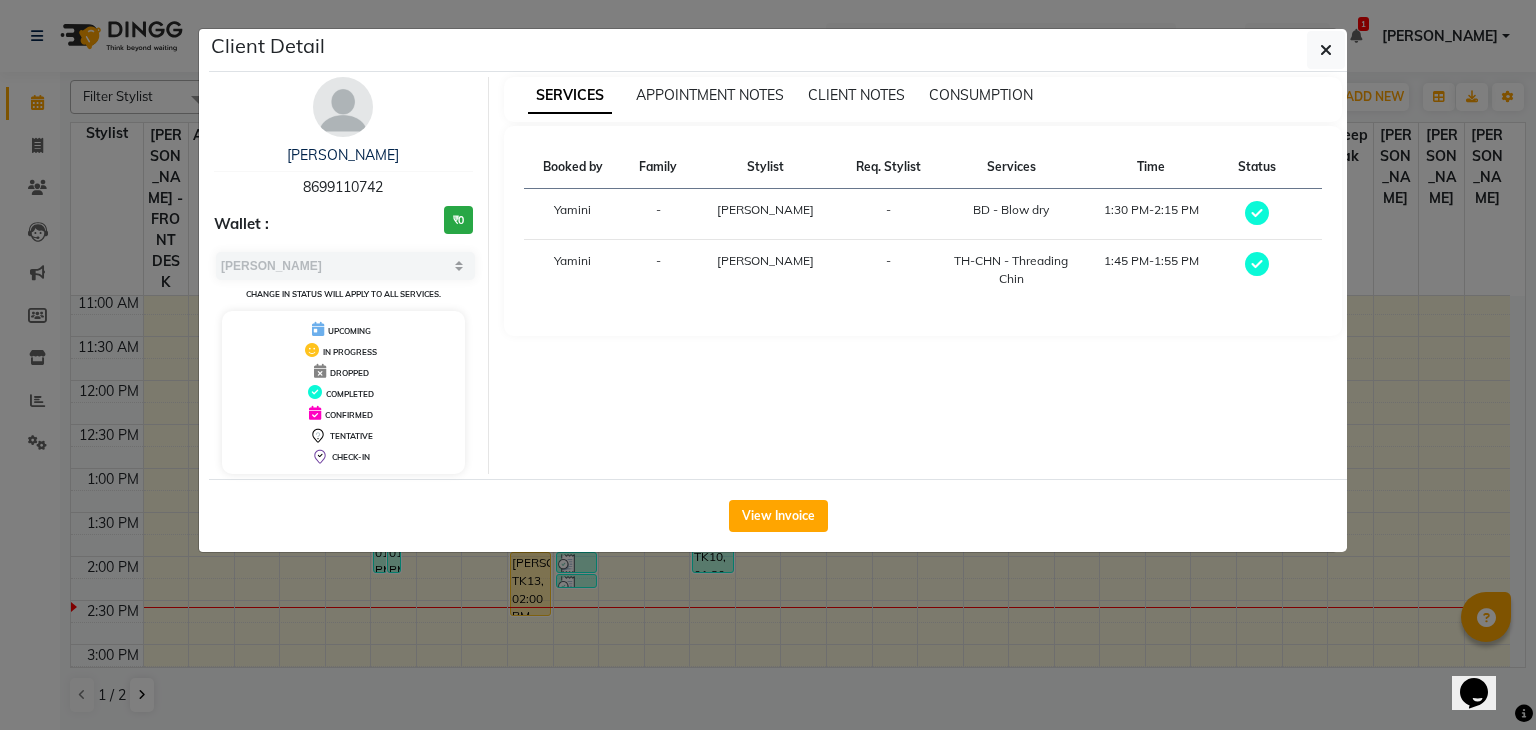 click on "View Invoice" 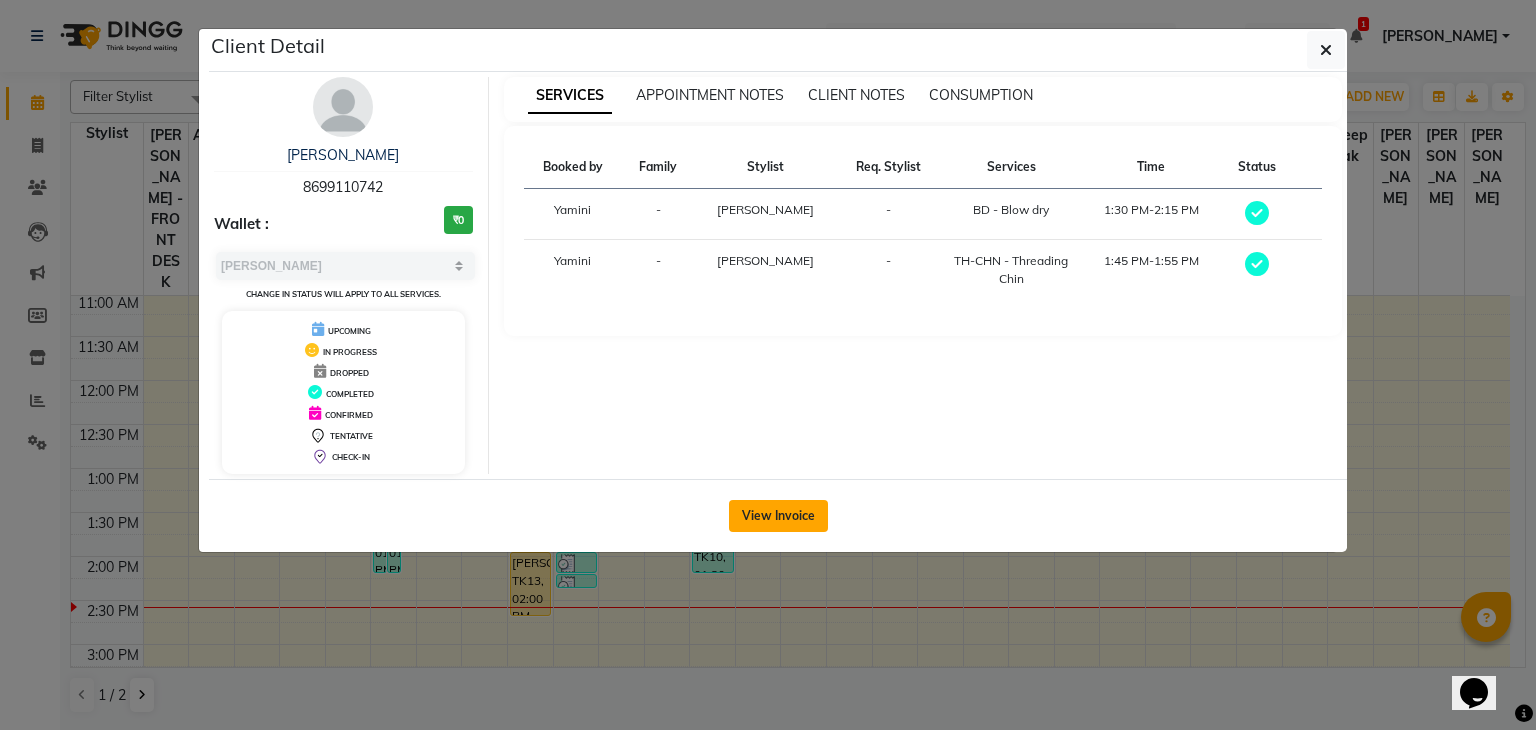 click on "View Invoice" 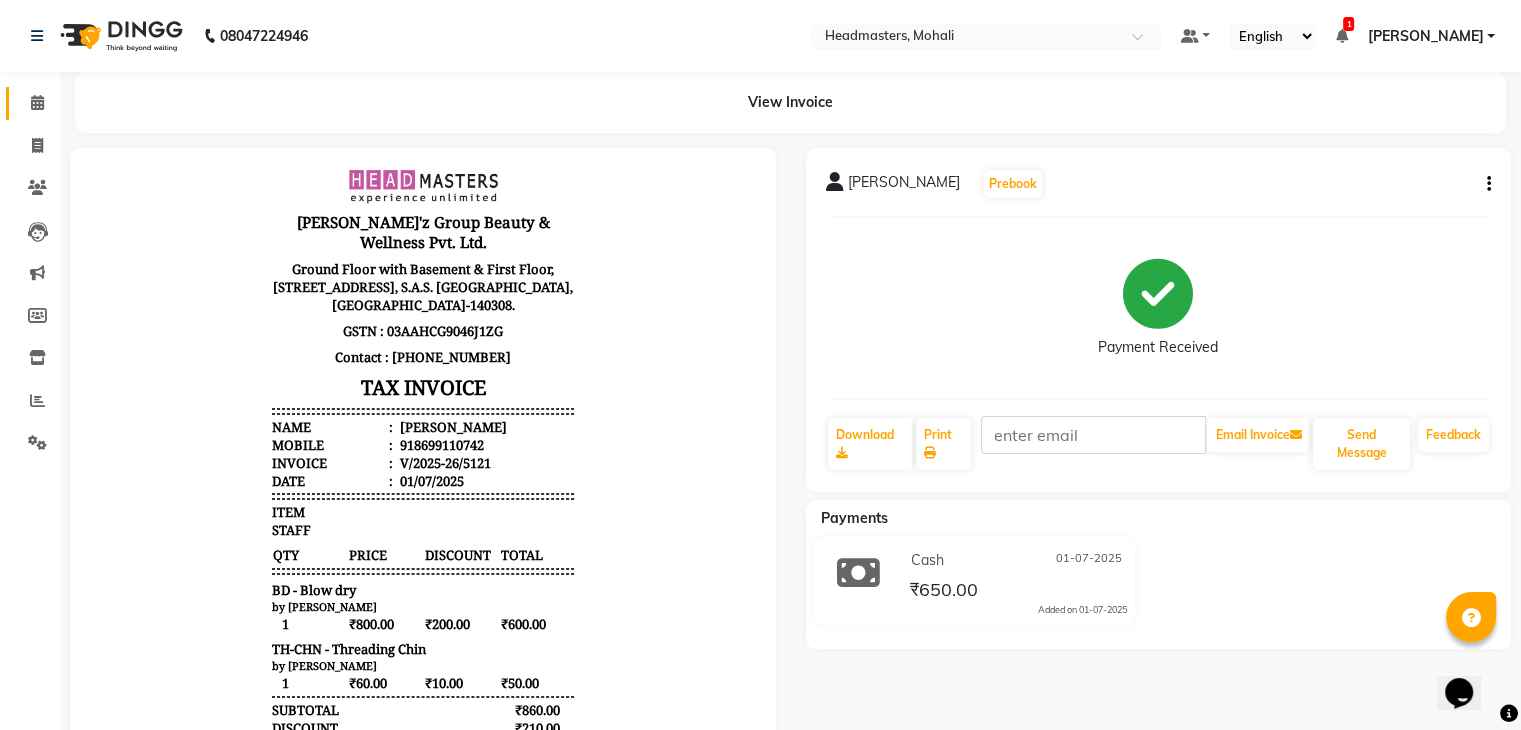 scroll, scrollTop: 232, scrollLeft: 0, axis: vertical 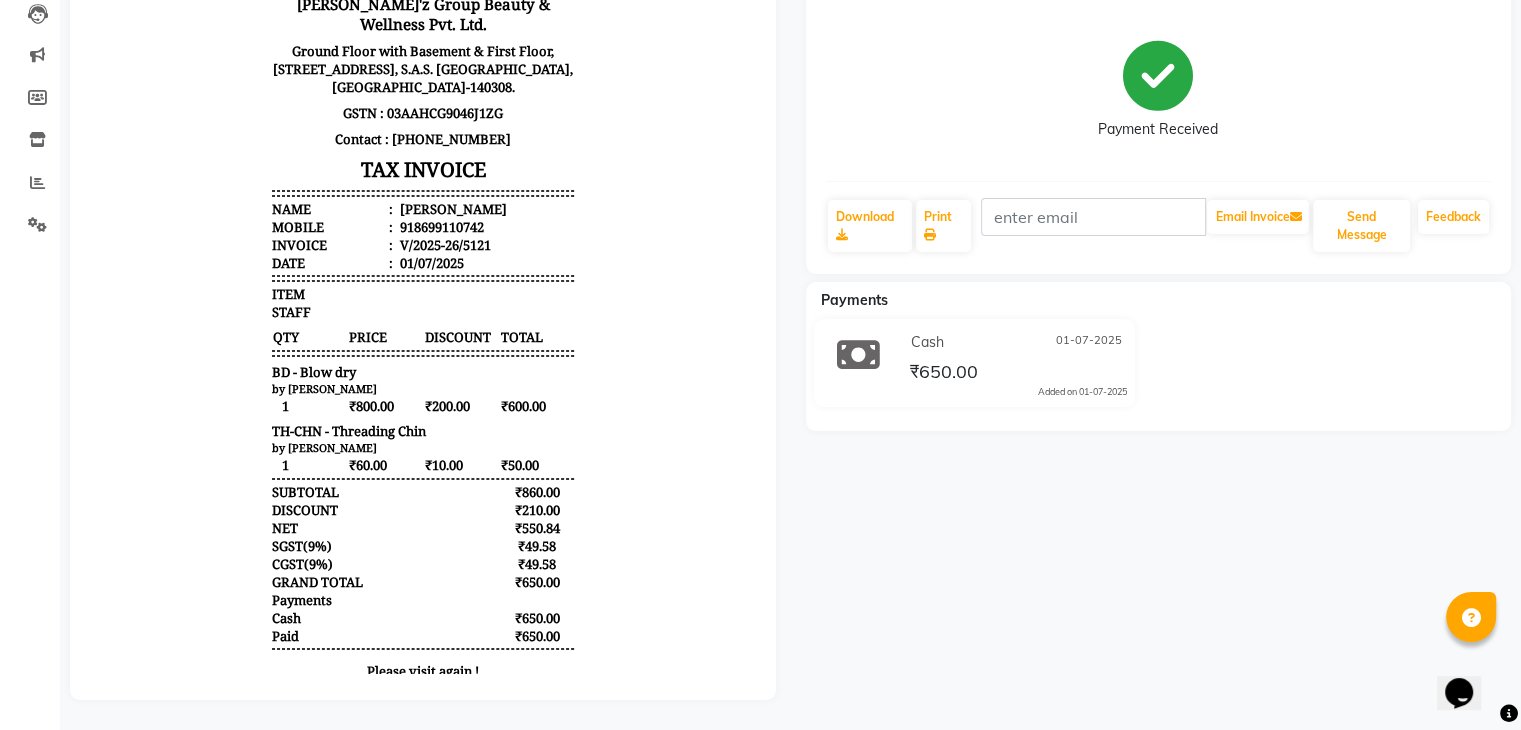 click on "TH-CHN  - Threading Chin" at bounding box center (349, 431) 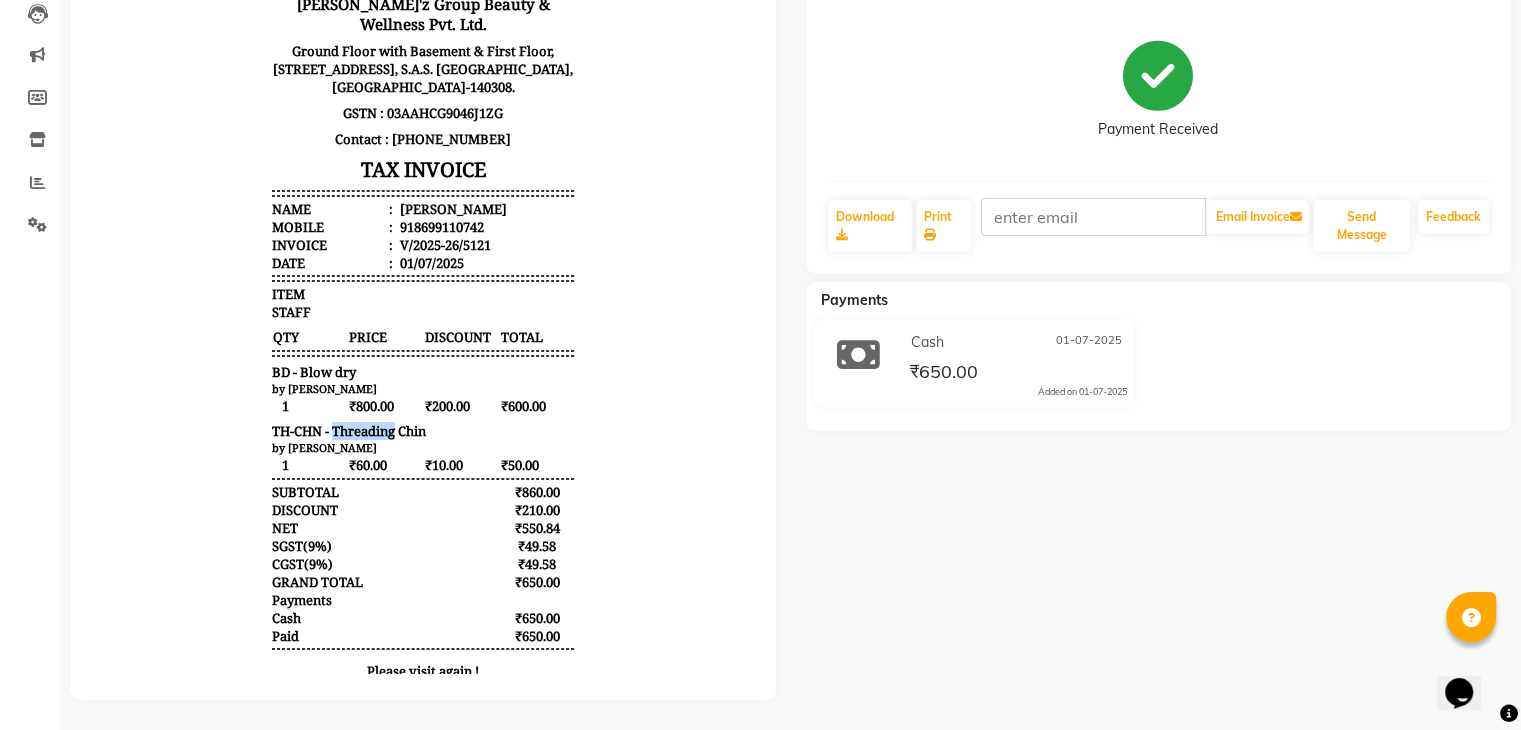 click on "TH-CHN  - Threading Chin" at bounding box center (349, 431) 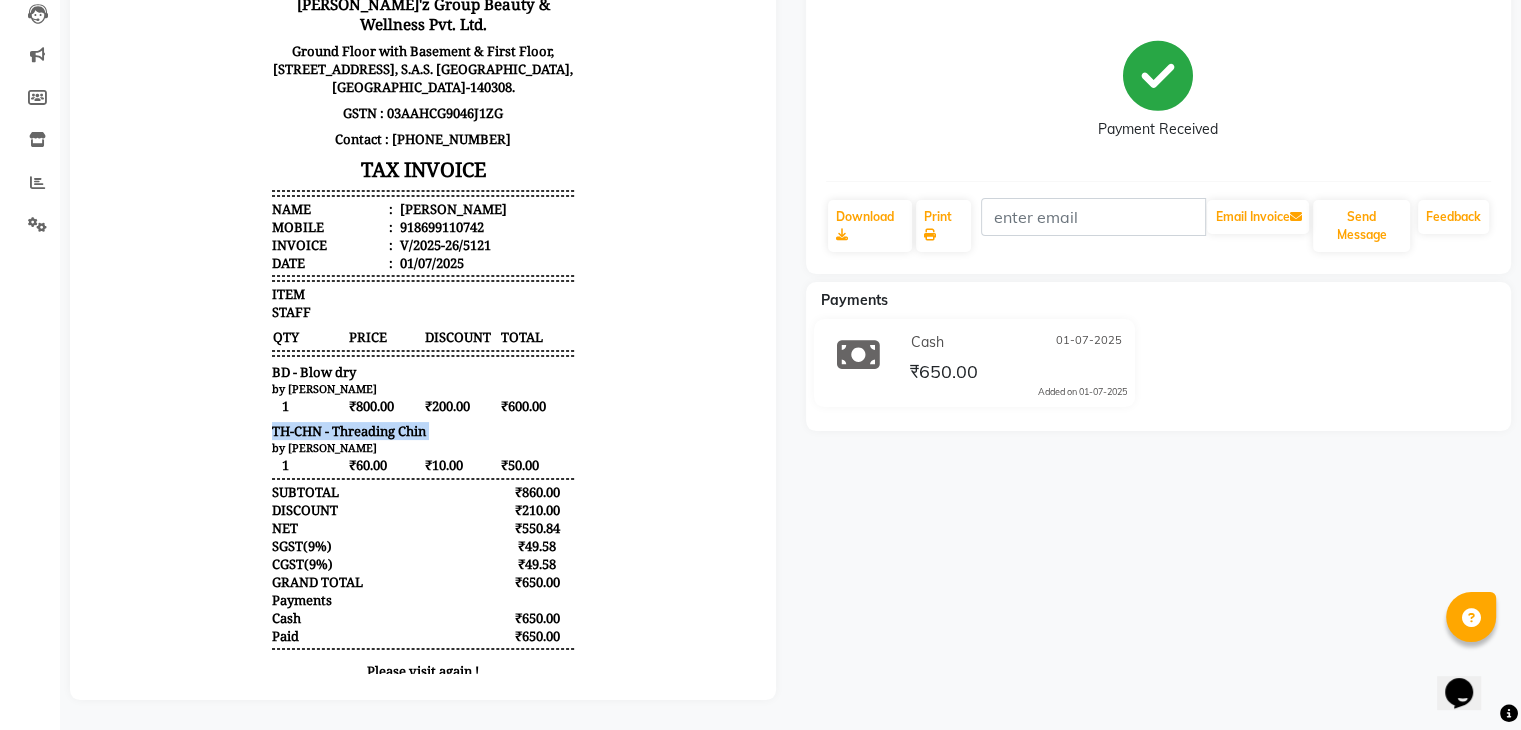 click on "TH-CHN  - Threading Chin" at bounding box center [349, 431] 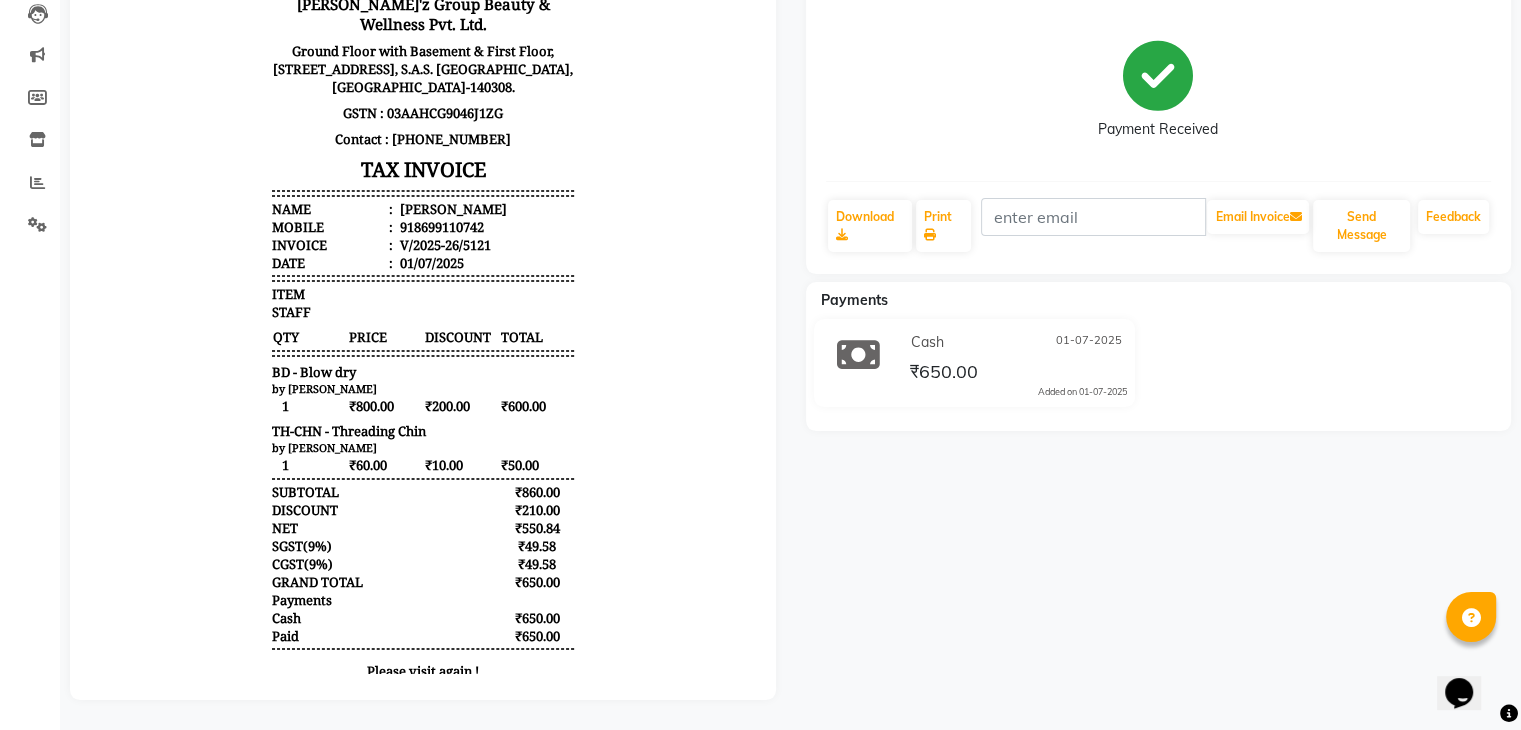 click on "by [PERSON_NAME]" at bounding box center [423, 447] 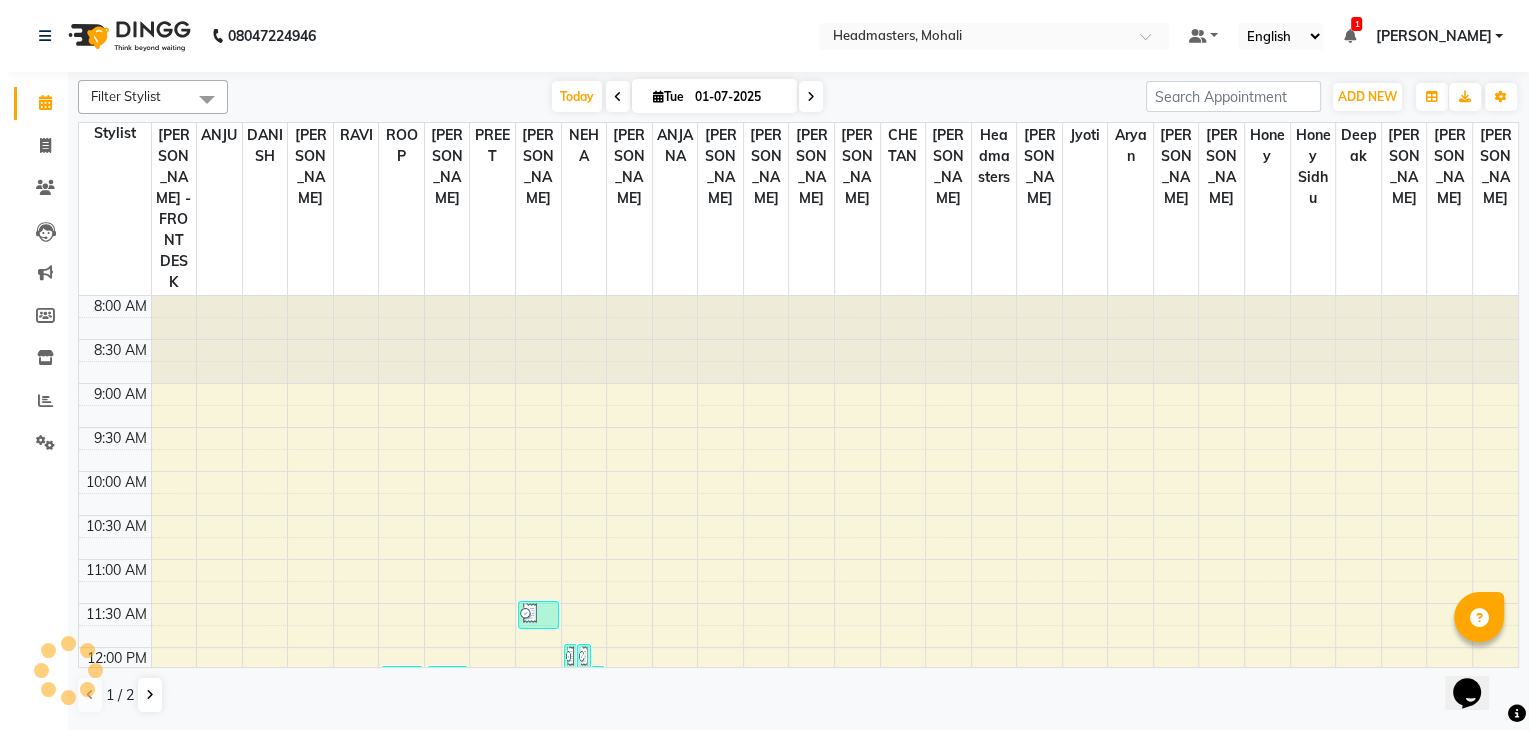 scroll, scrollTop: 0, scrollLeft: 0, axis: both 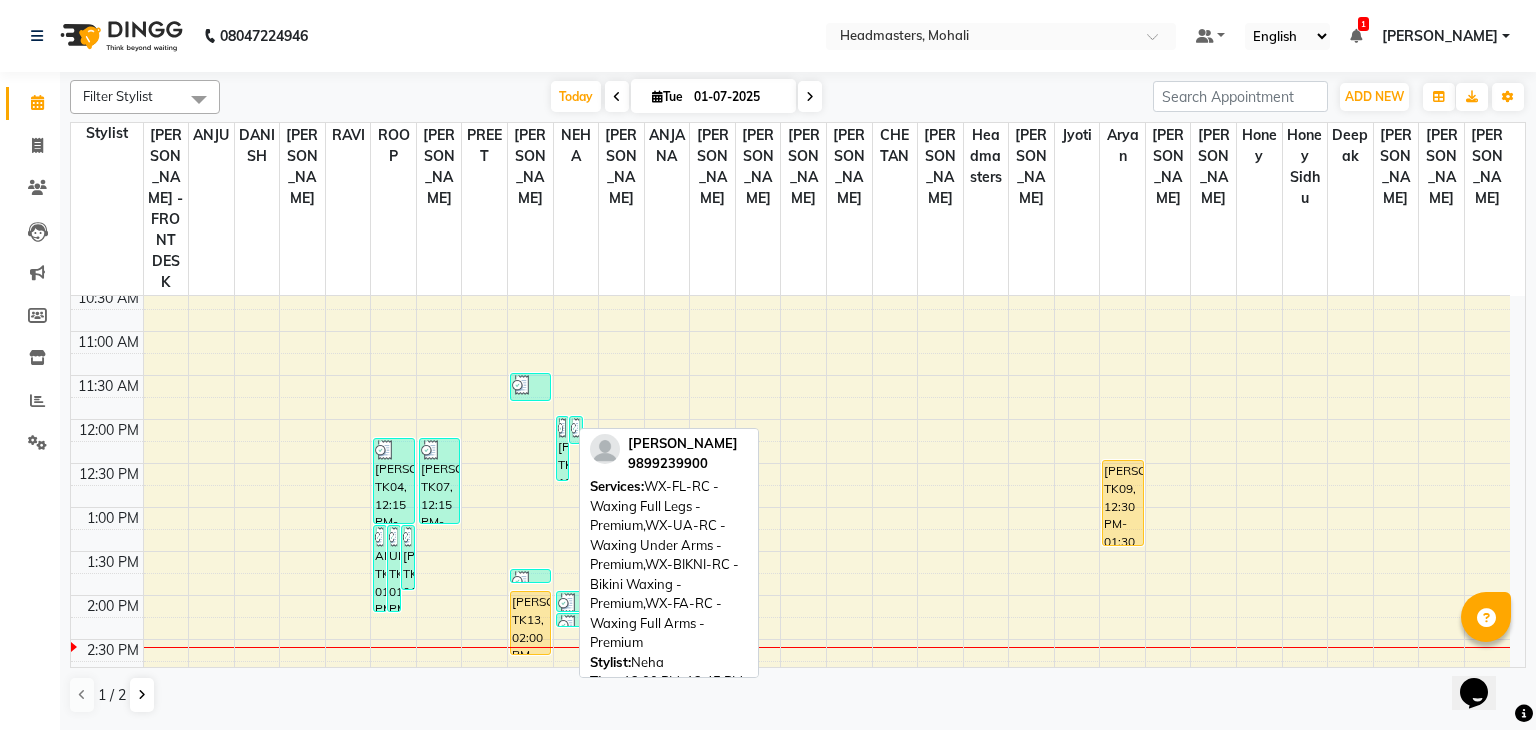 click on "[PERSON_NAME], TK05, 12:00 PM-12:45 PM, WX-FL-RC - Waxing Full Legs -Premium,WX-UA-RC - Waxing Under Arms - Premium,WX-BIKNI-RC - Bikini Waxing - Premium,WX-FA-RC - Waxing Full Arms - Premium" at bounding box center (563, 448) 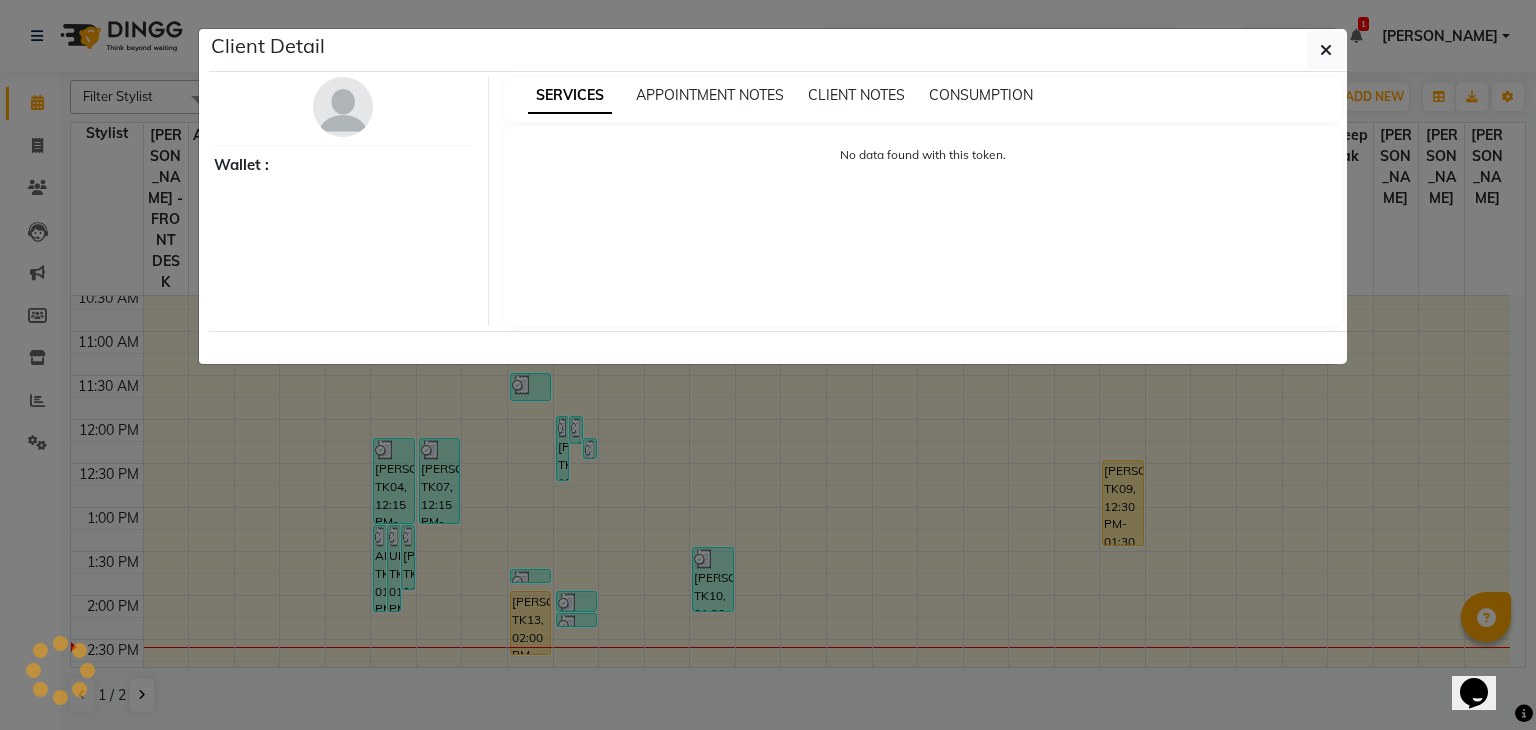 select on "3" 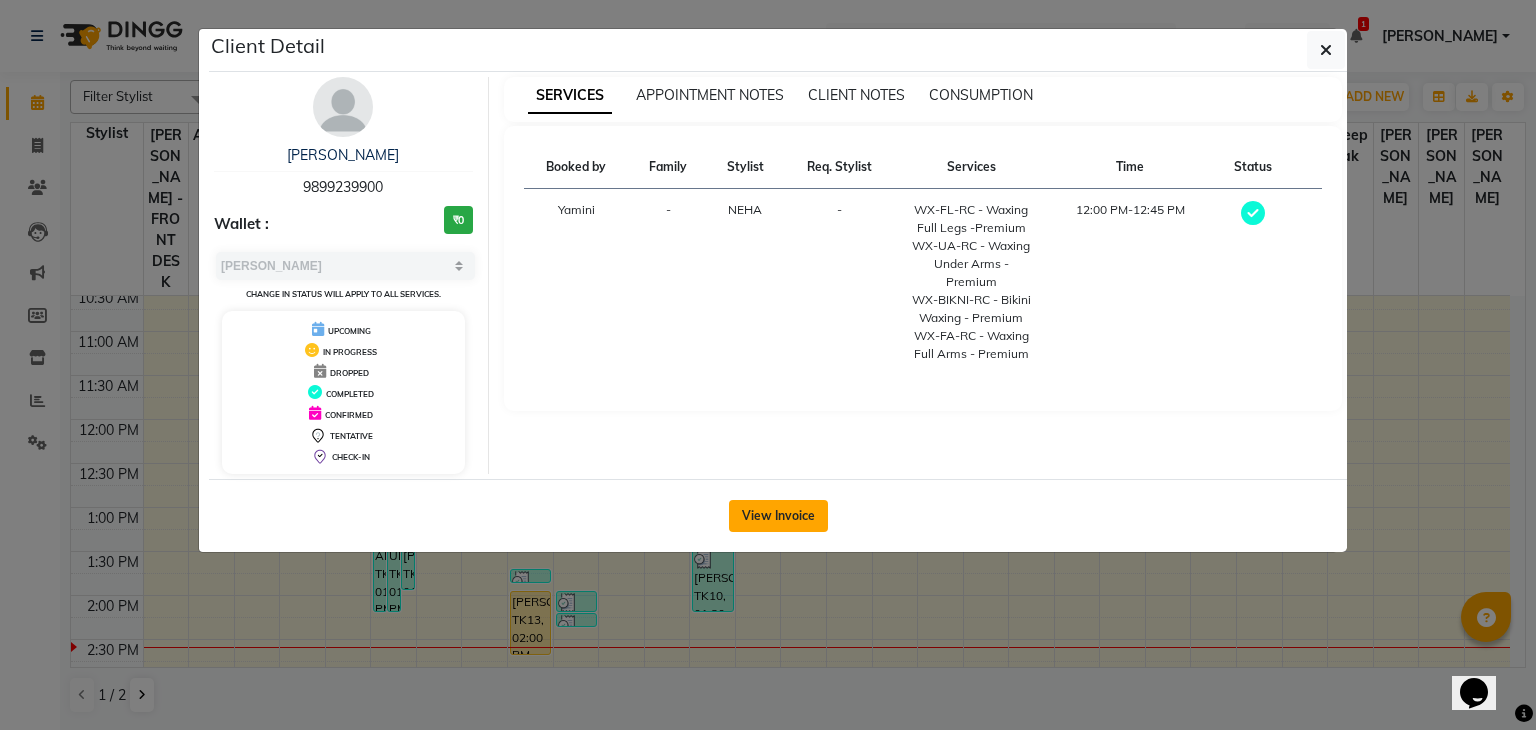 click on "View Invoice" 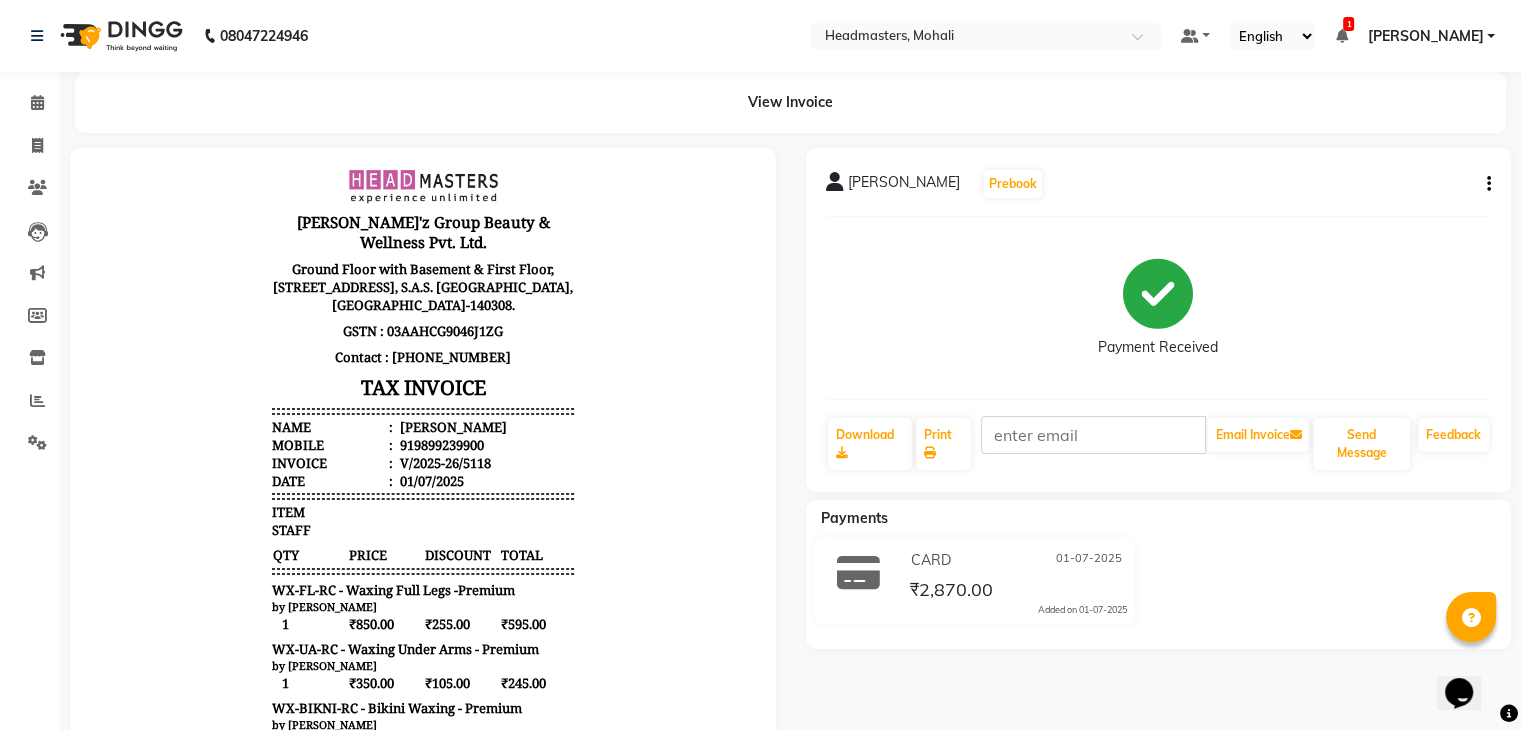 scroll, scrollTop: 171, scrollLeft: 0, axis: vertical 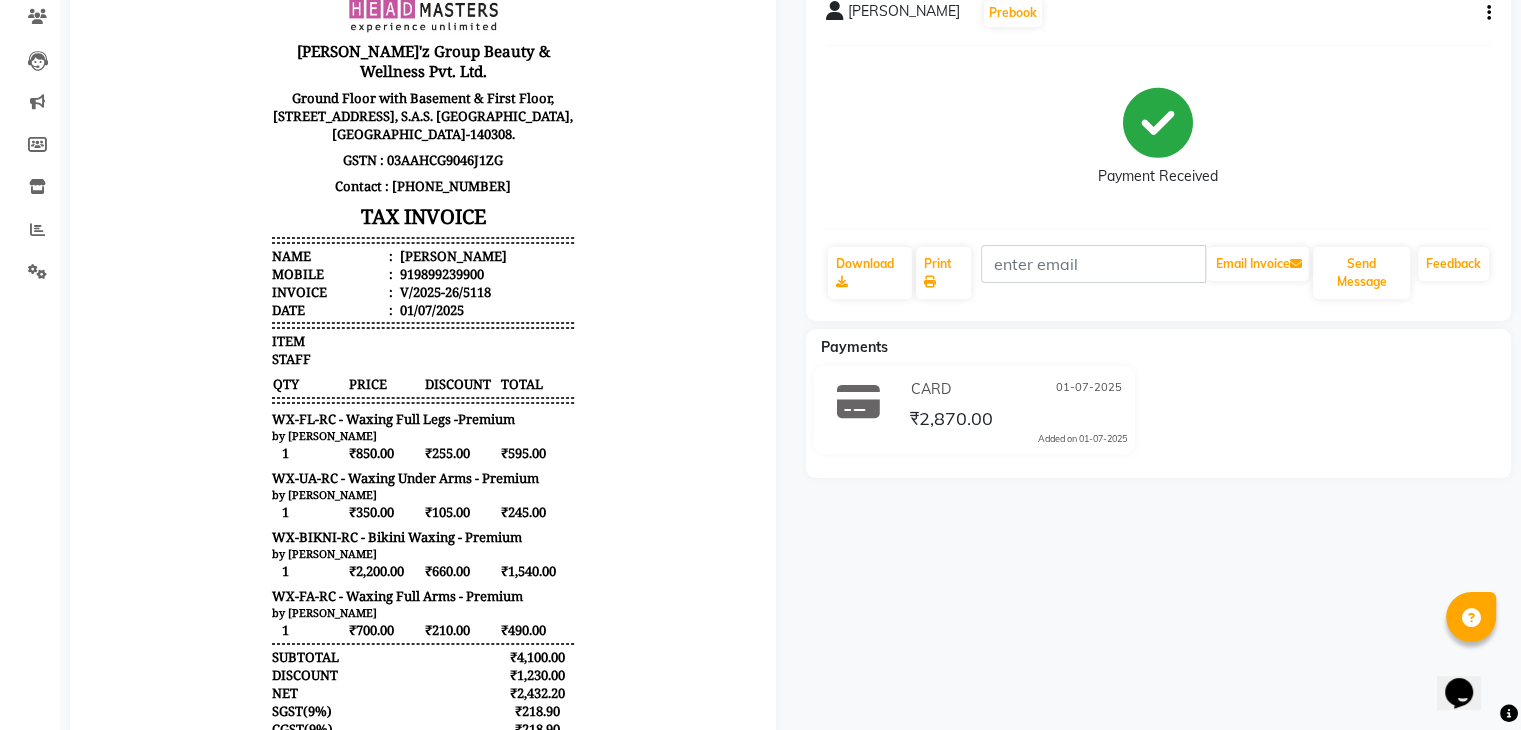 click on "₹2,200.00" at bounding box center [385, 571] 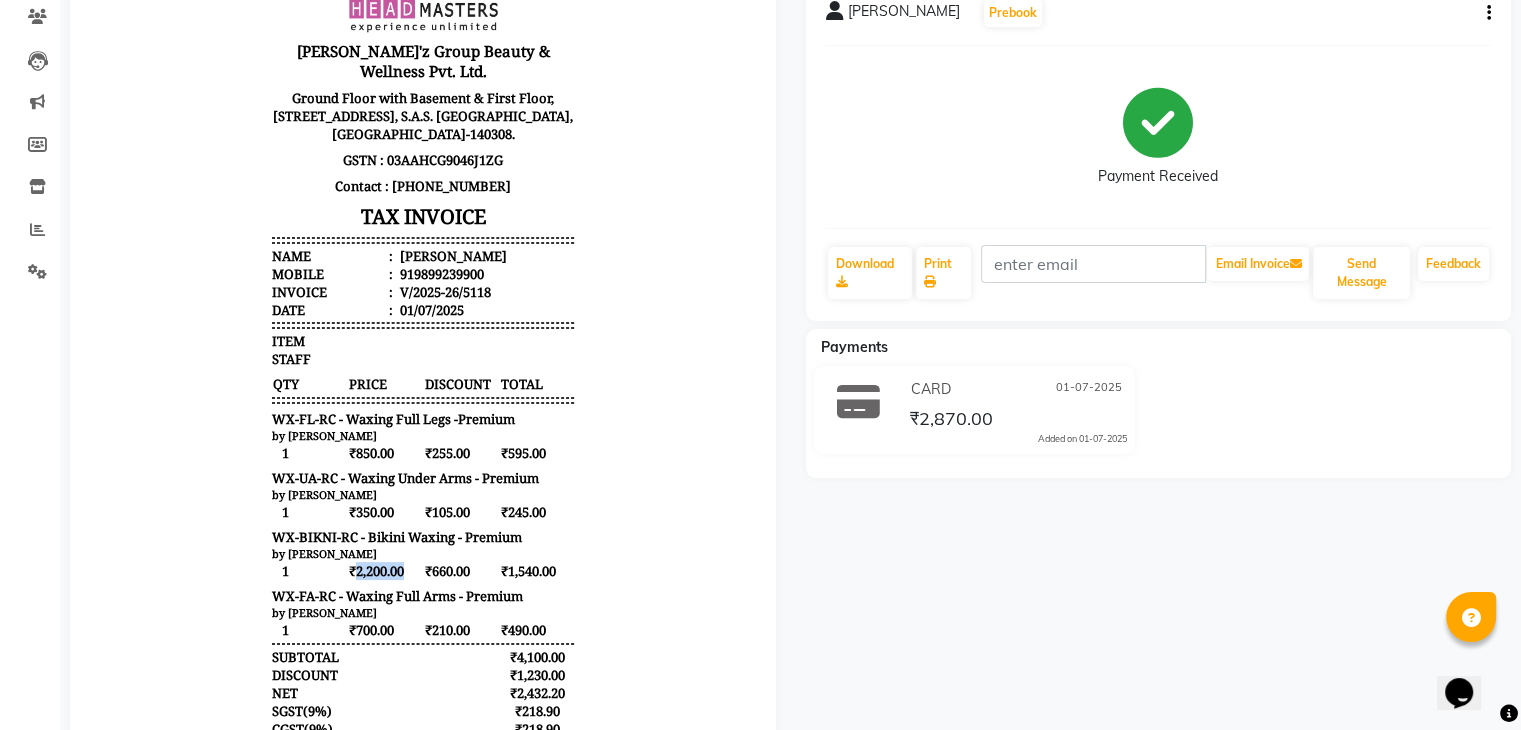 click on "₹2,200.00" at bounding box center (385, 571) 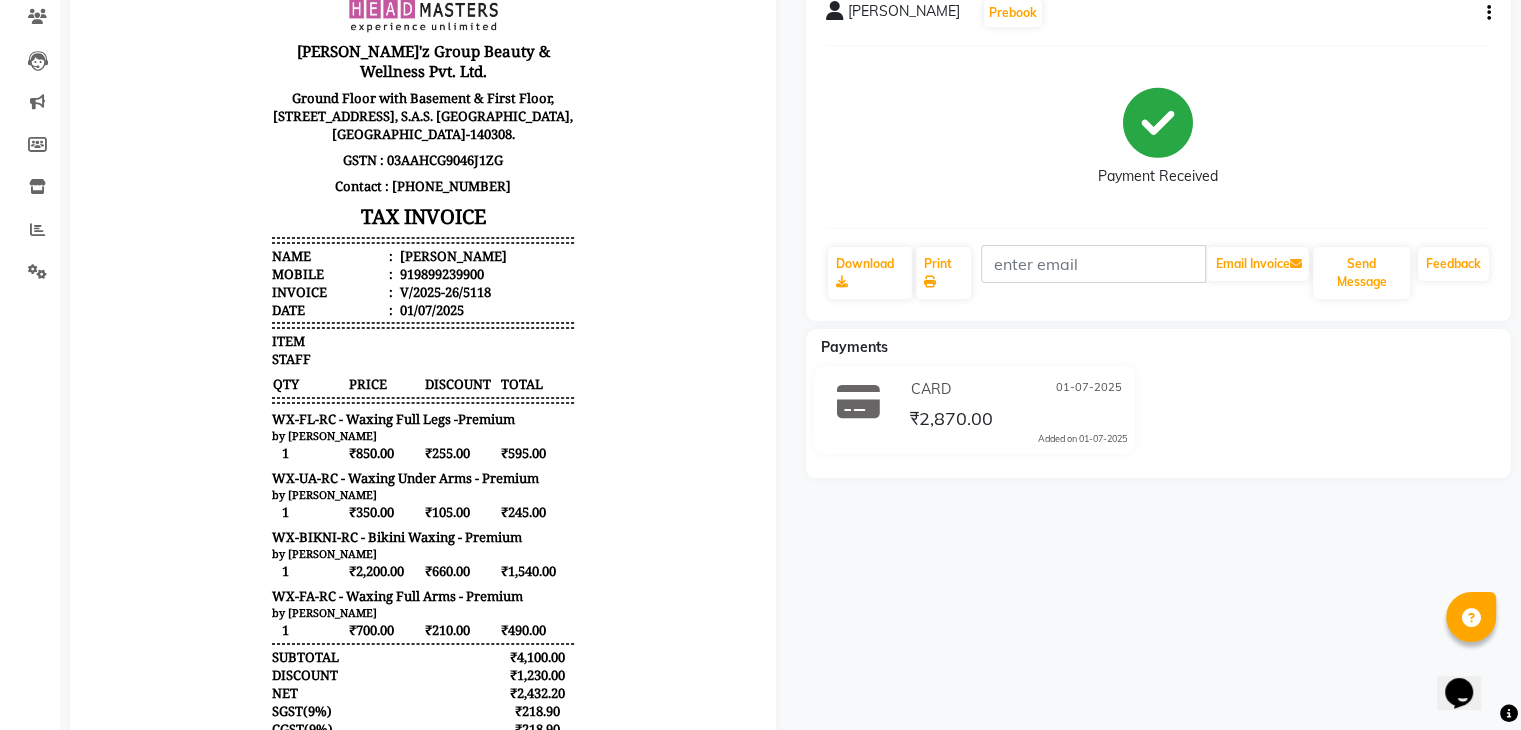 click on "WX-BIKNI-RC - Bikini Waxing - Premium" at bounding box center (423, 537) 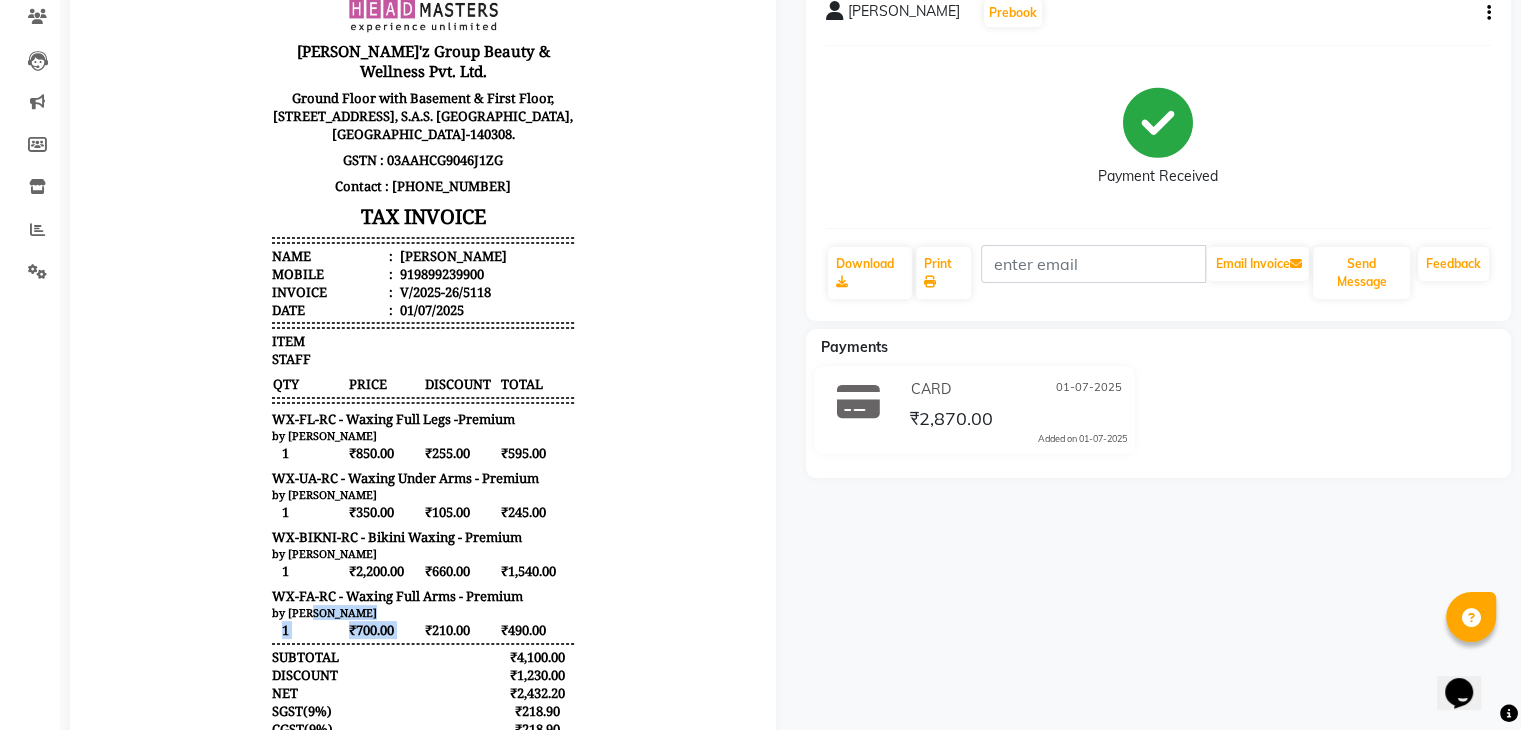 drag, startPoint x: 386, startPoint y: 592, endPoint x: 454, endPoint y: 582, distance: 68.73136 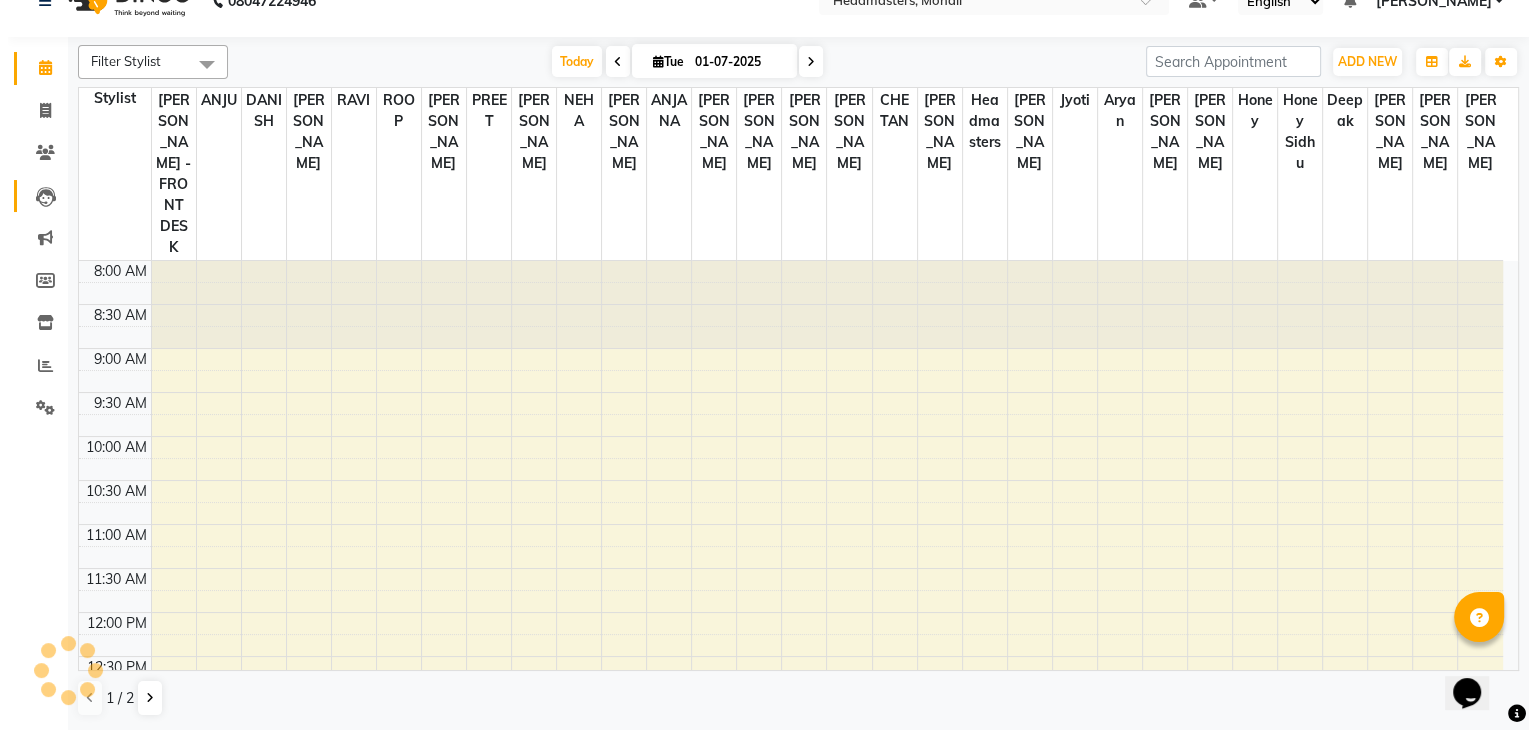 scroll, scrollTop: 0, scrollLeft: 0, axis: both 